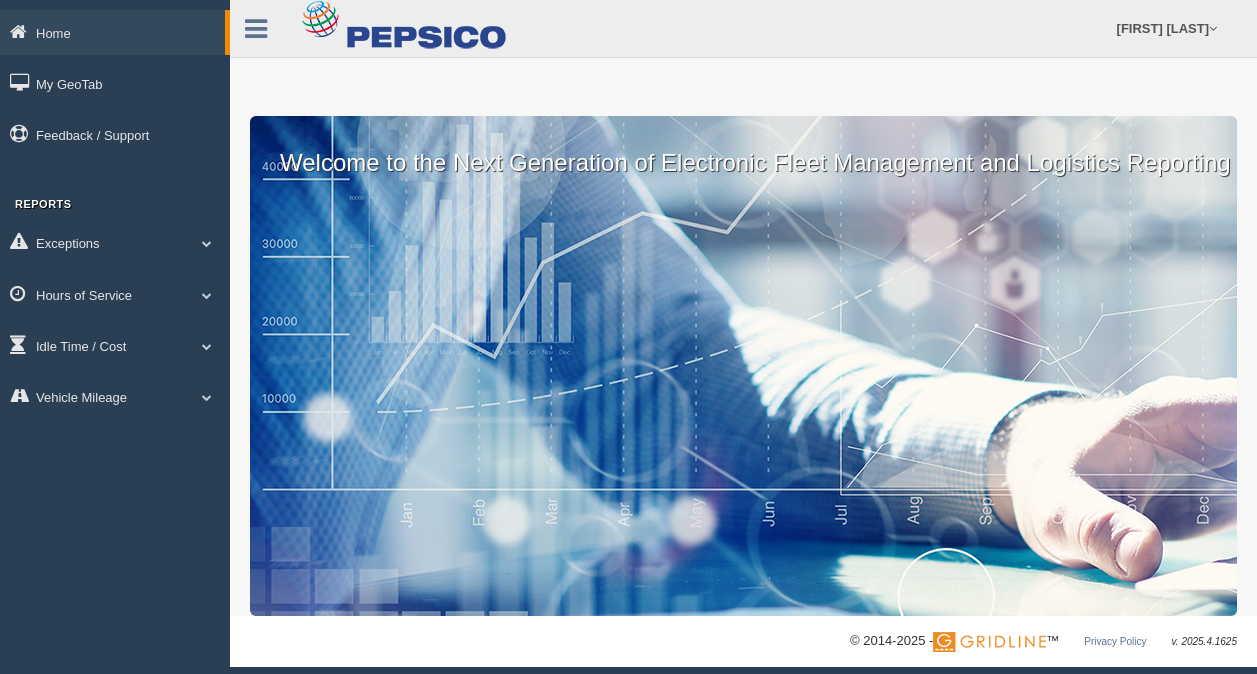 scroll, scrollTop: 0, scrollLeft: 0, axis: both 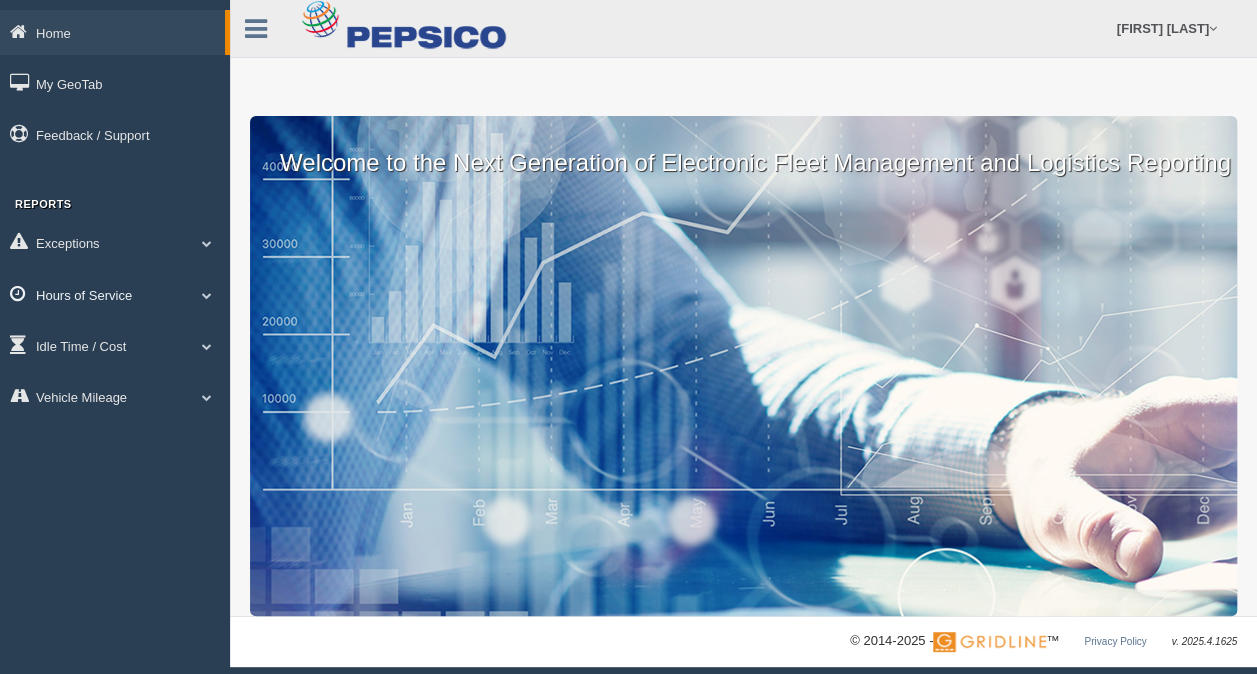 click on "Hours of Service" at bounding box center [112, 32] 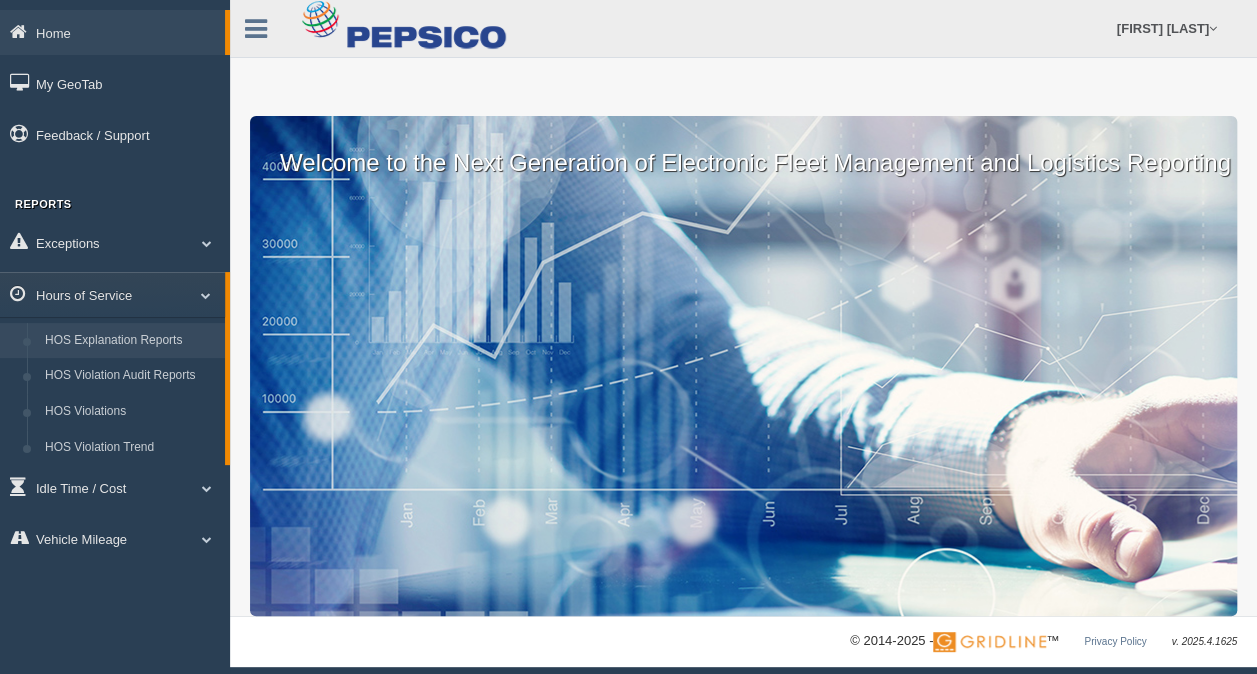 click on "HOS Explanation Reports" at bounding box center (130, 341) 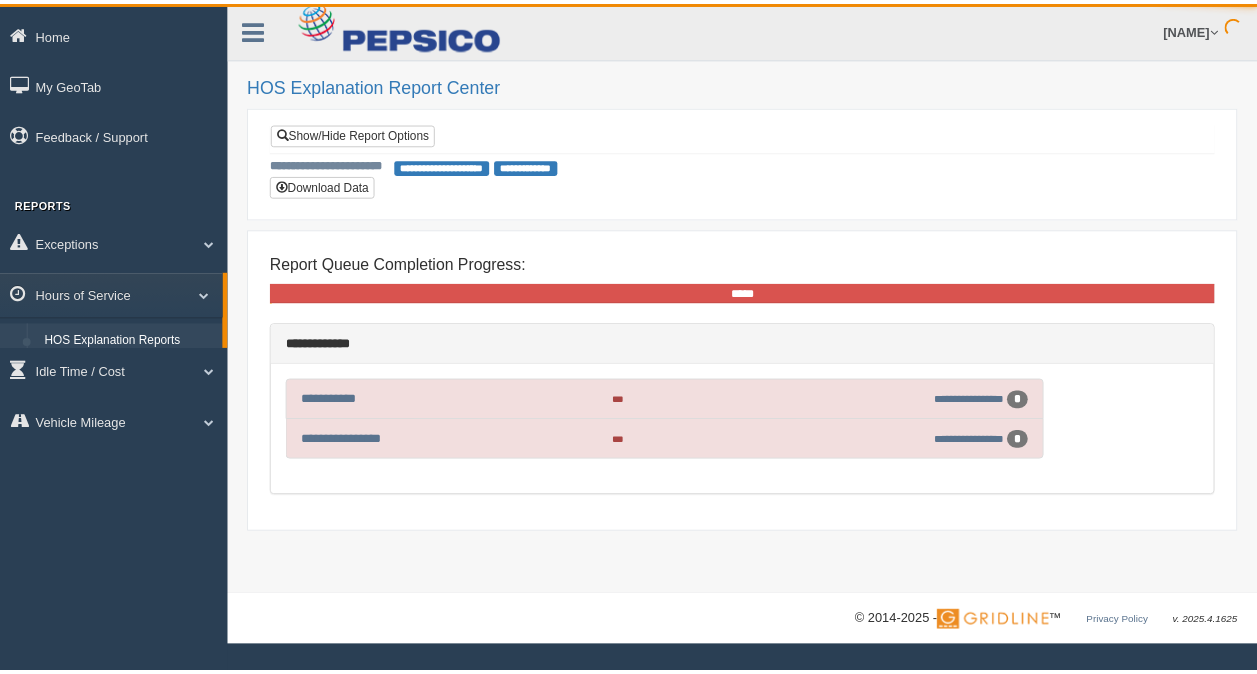 scroll, scrollTop: 0, scrollLeft: 0, axis: both 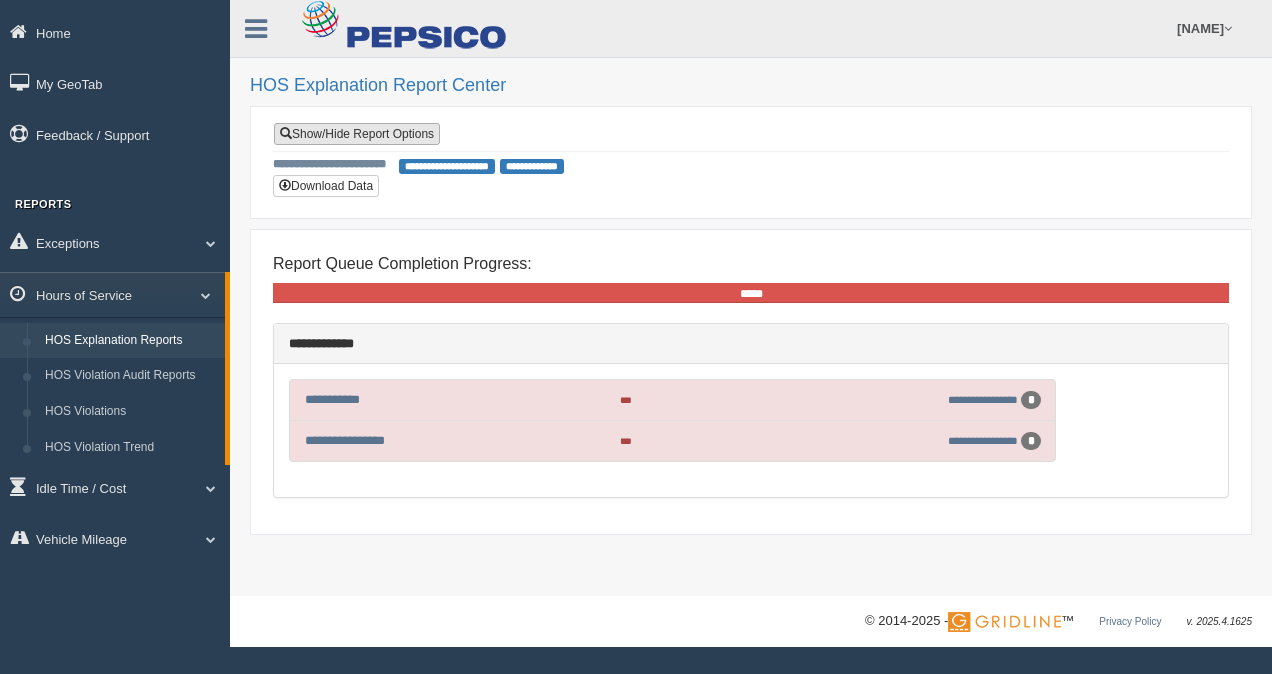 click on "Show/Hide Report Options" at bounding box center [357, 134] 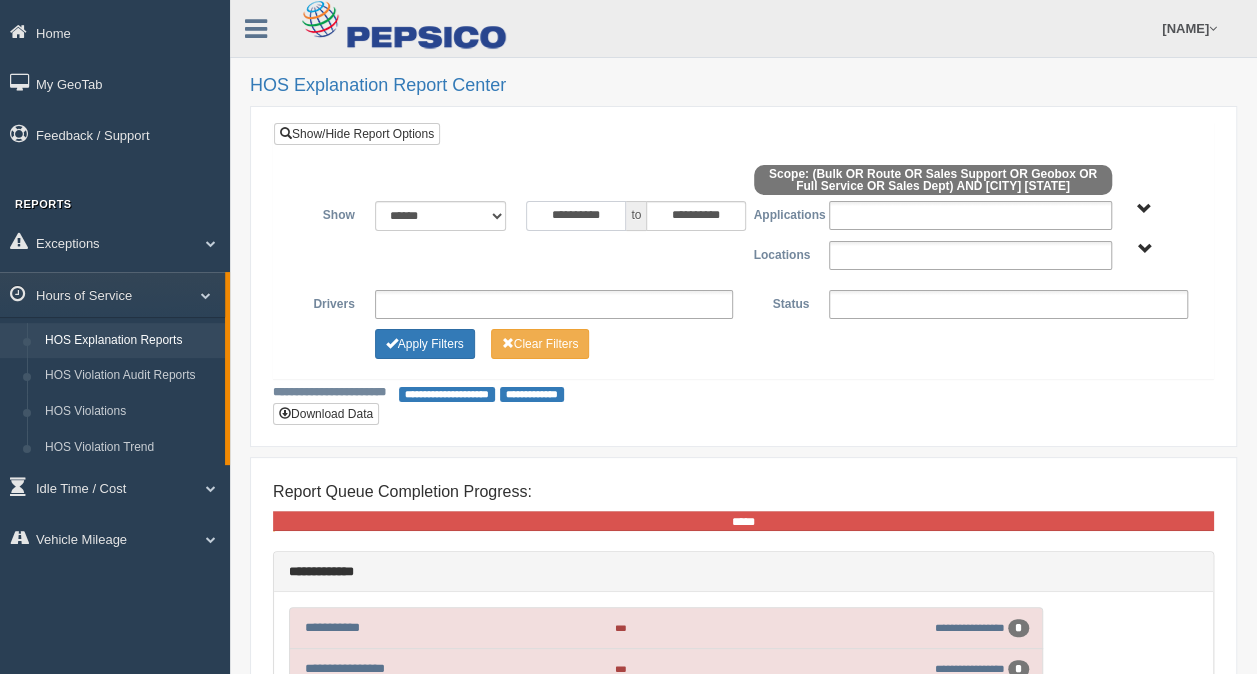 click on "**********" at bounding box center [576, 216] 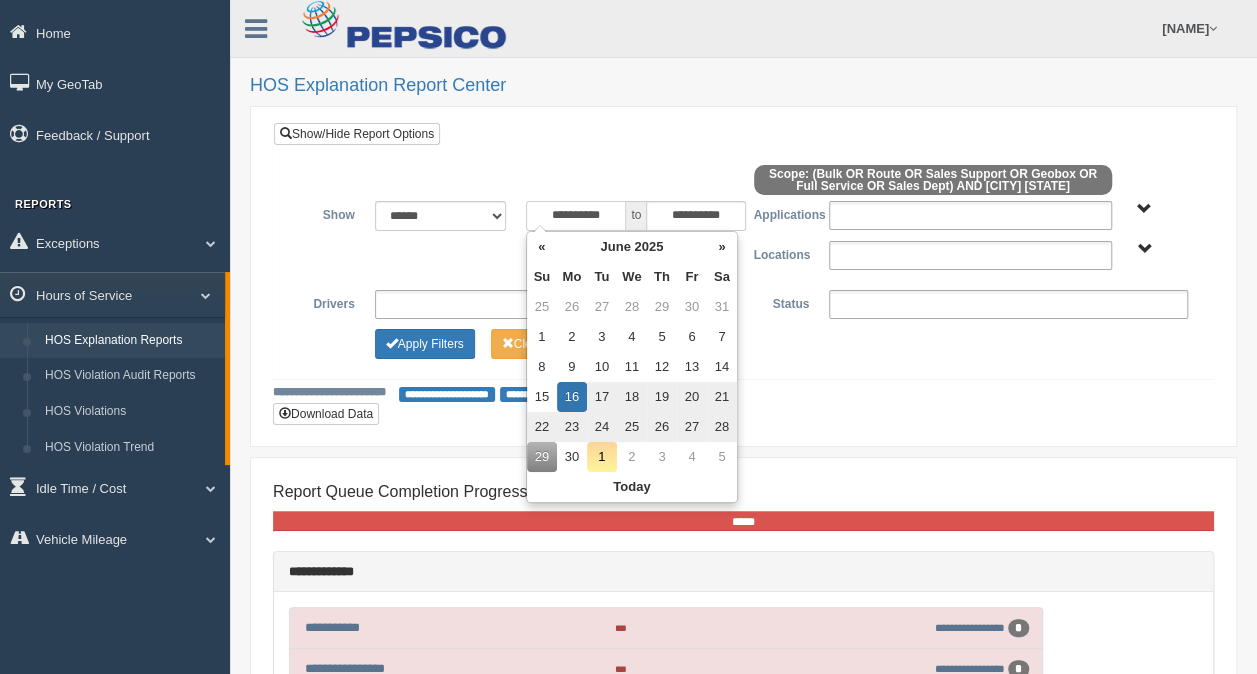 click on "**********" at bounding box center [576, 216] 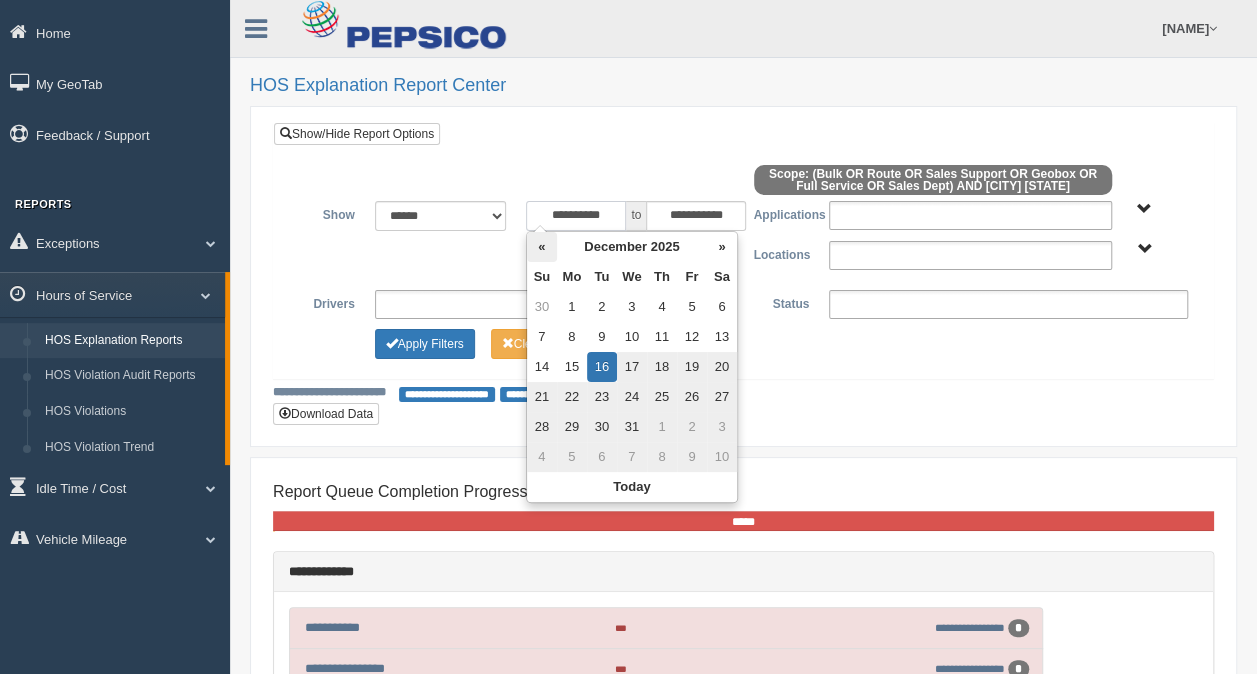 type on "**********" 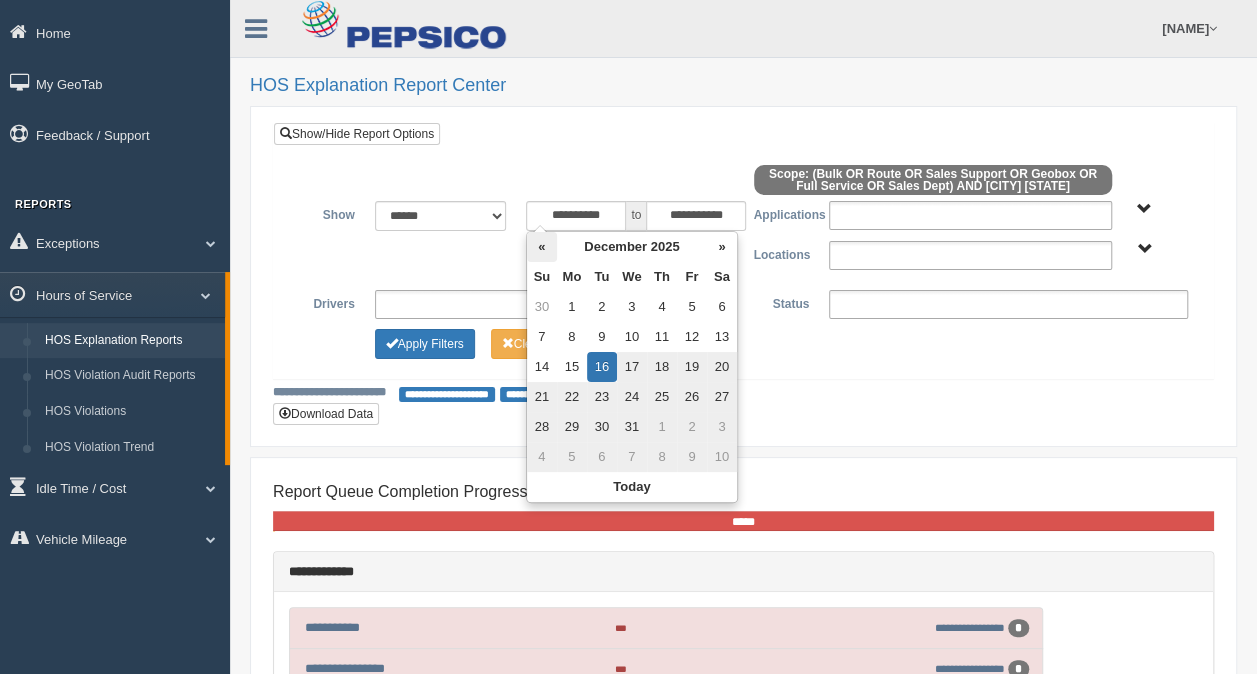 click on "«" at bounding box center [582, 247] 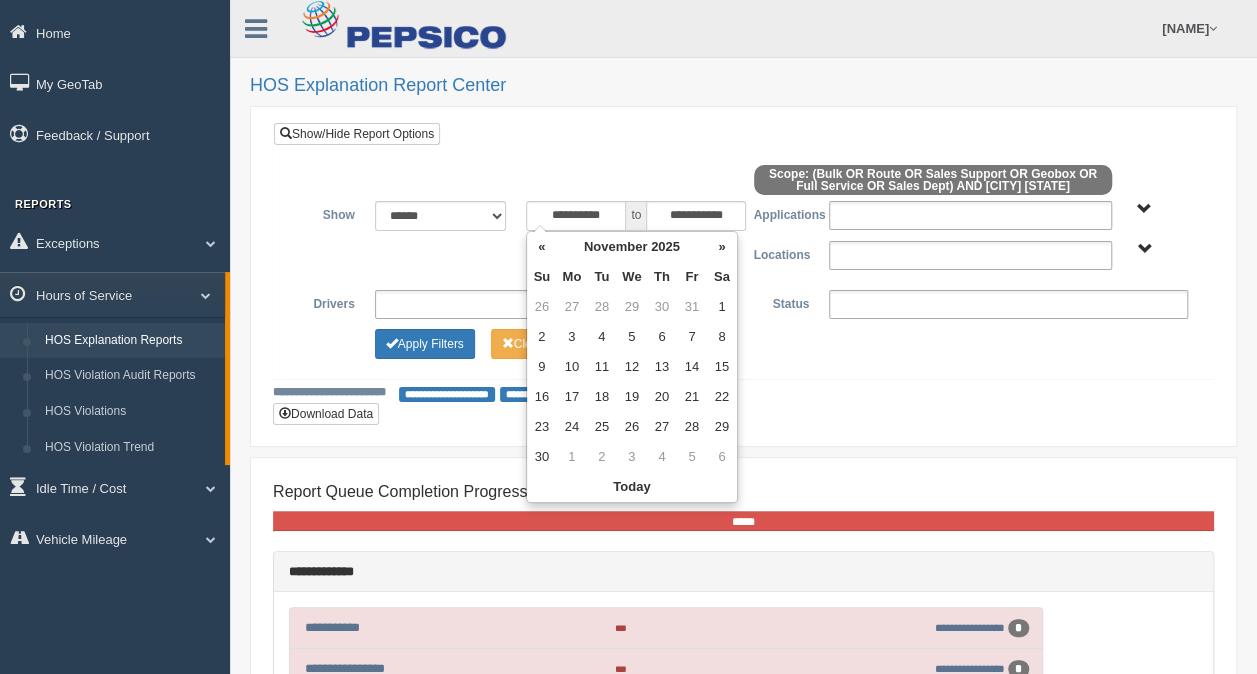click on "«" at bounding box center [582, 247] 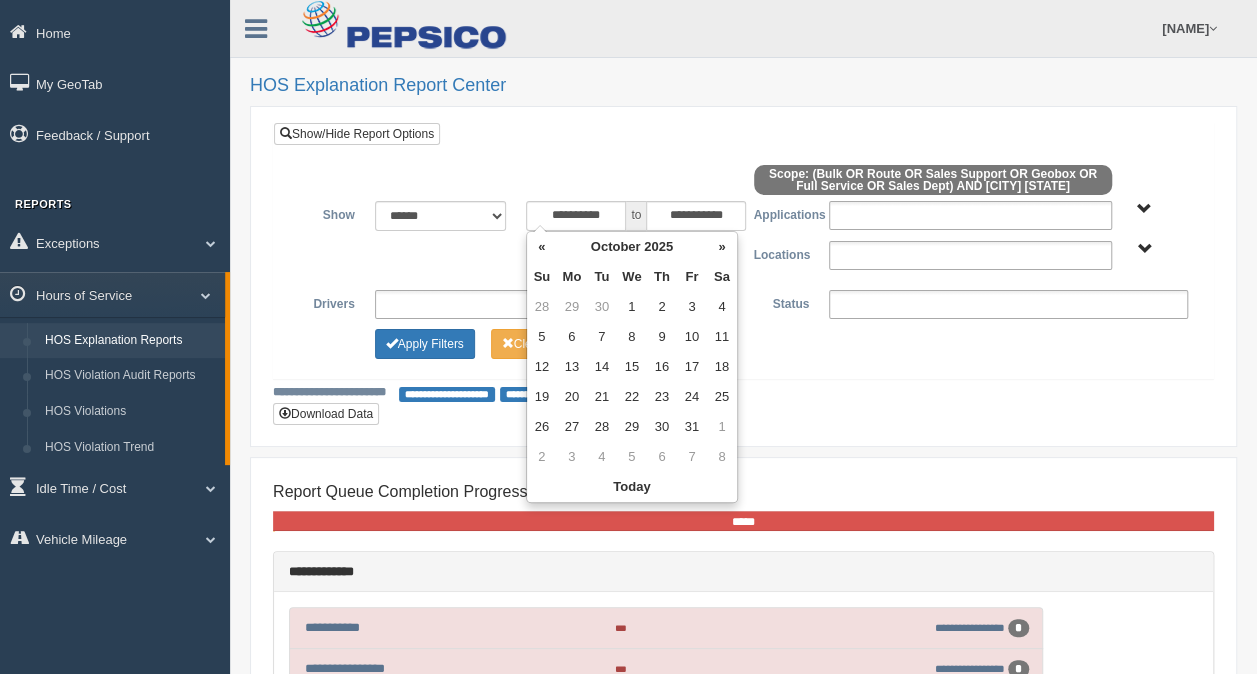 click on "«" at bounding box center (582, 247) 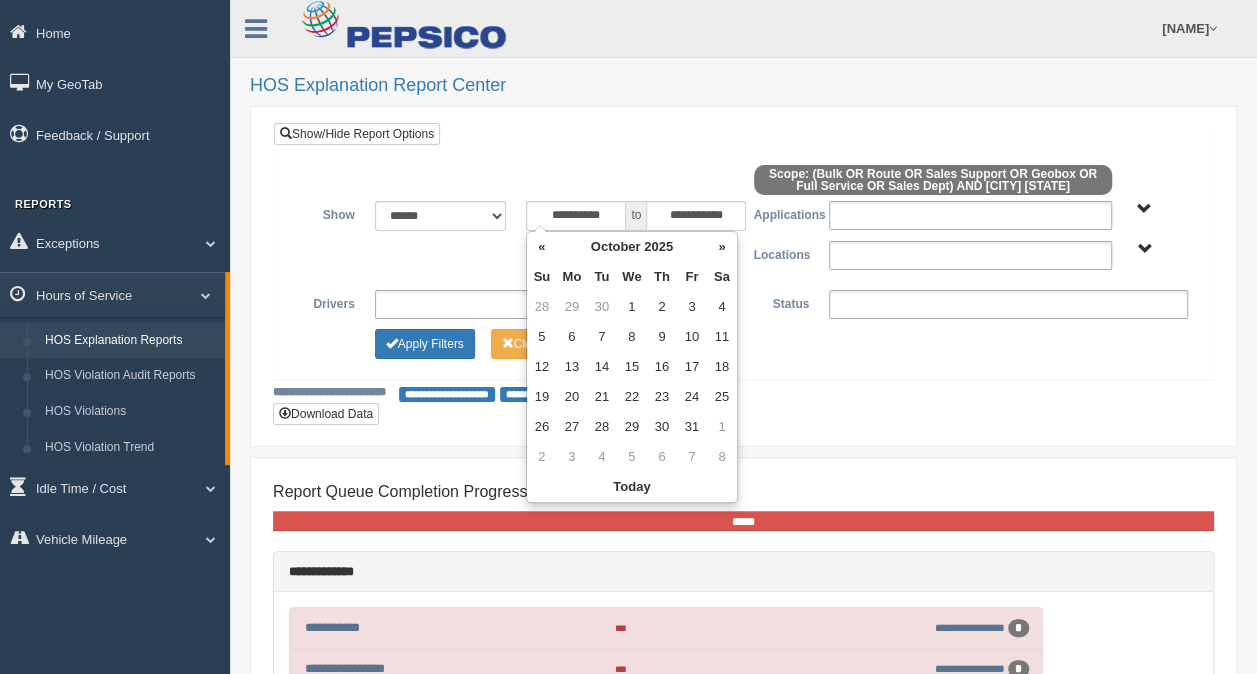 click on "«" at bounding box center (582, 247) 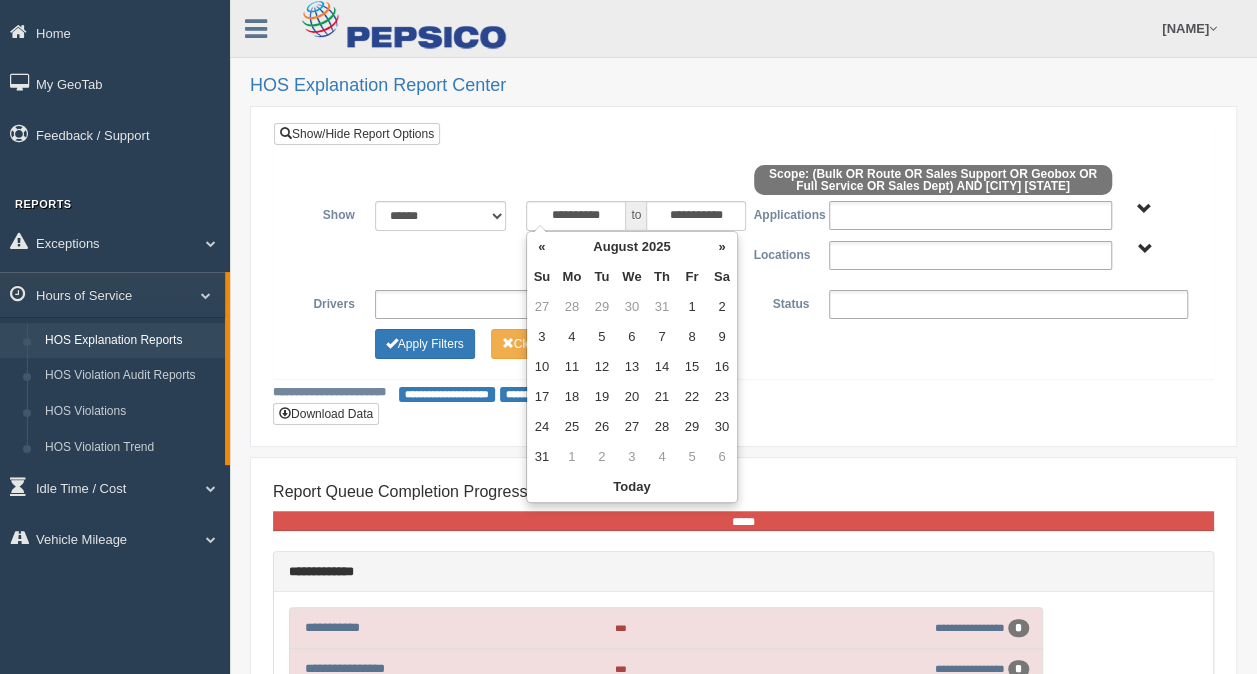 click on "«" at bounding box center [582, 247] 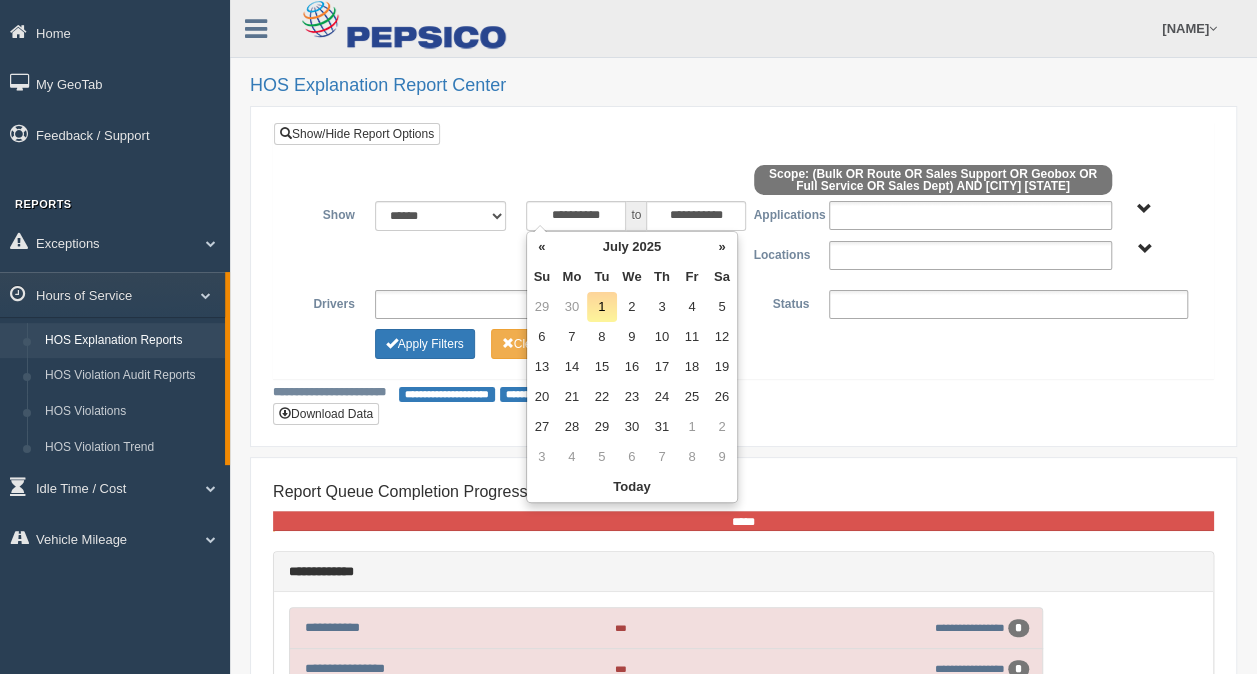 click on "«" at bounding box center (582, 247) 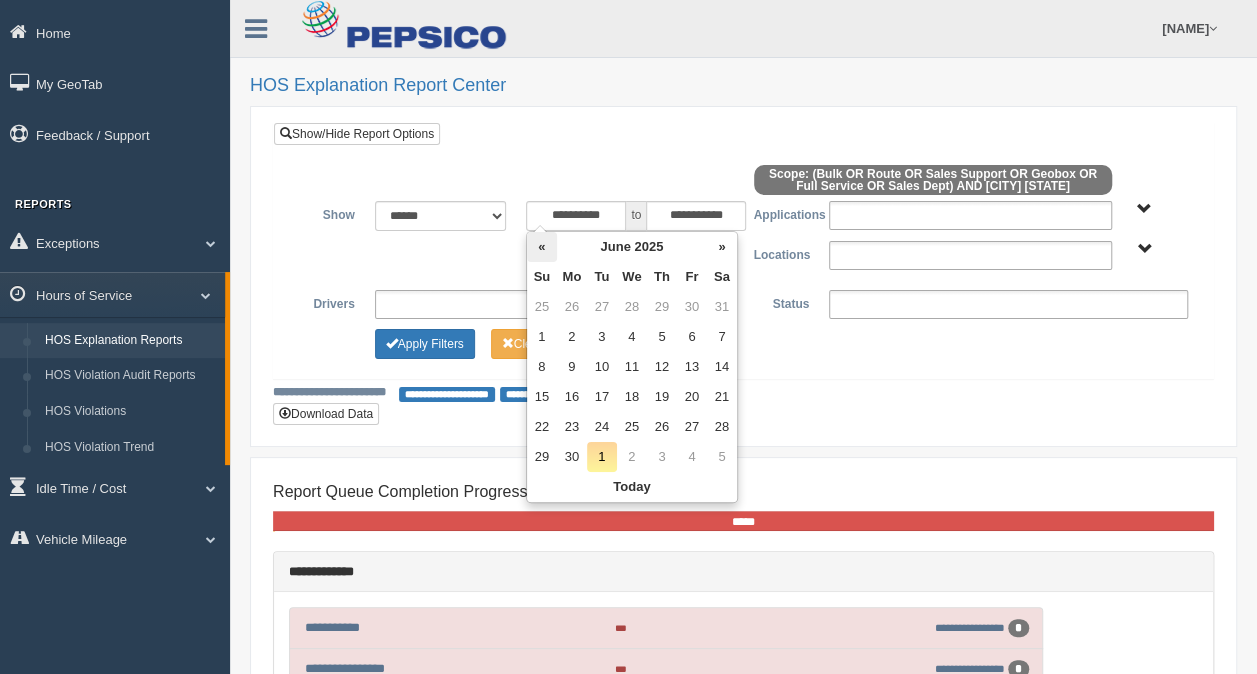 click on "«" at bounding box center (582, 247) 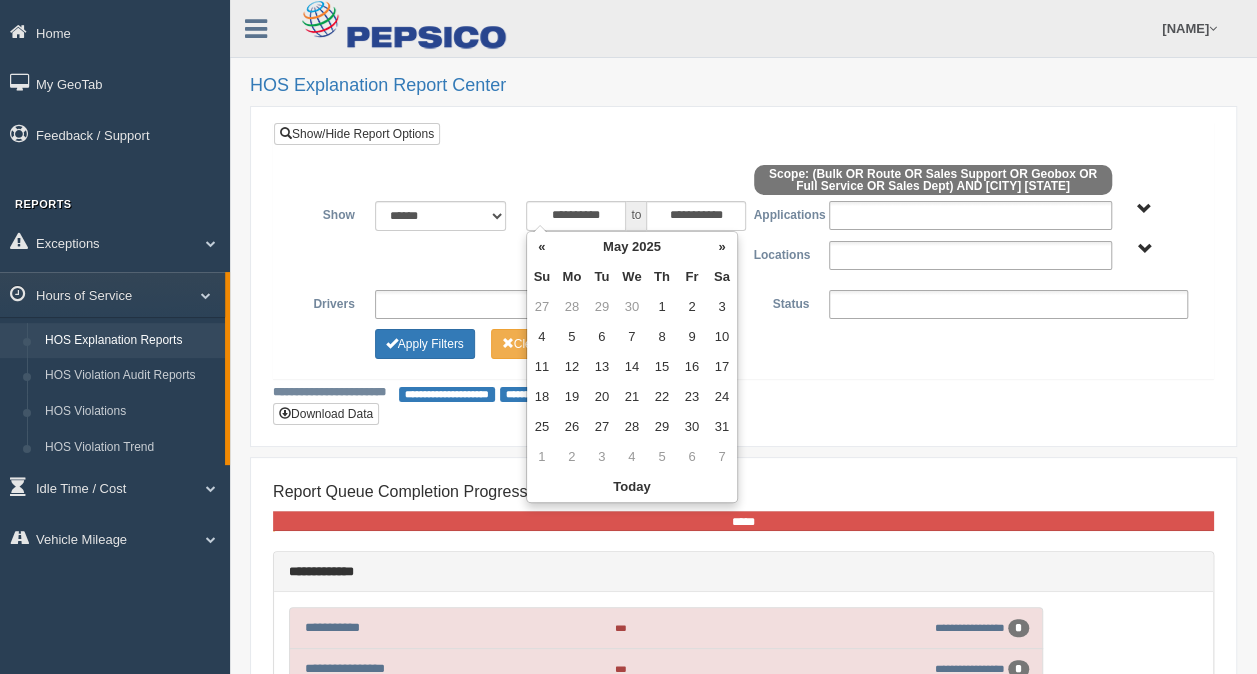 click on "«" at bounding box center [582, 247] 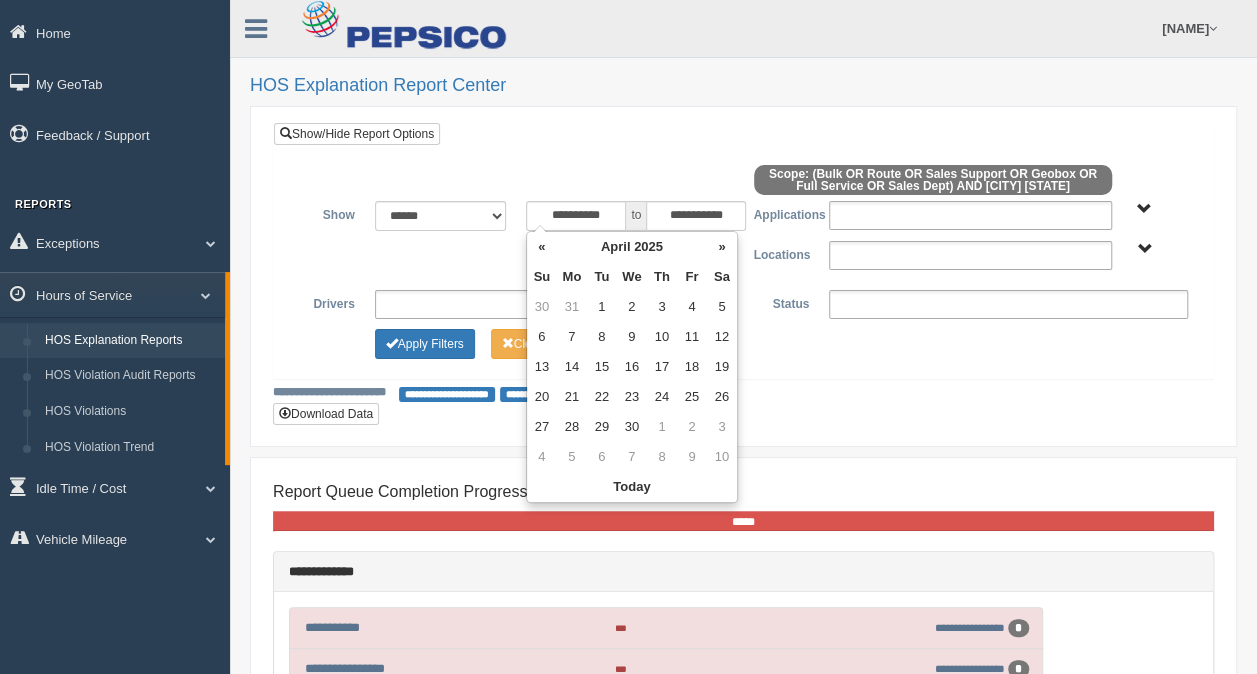 click on "«" at bounding box center (582, 247) 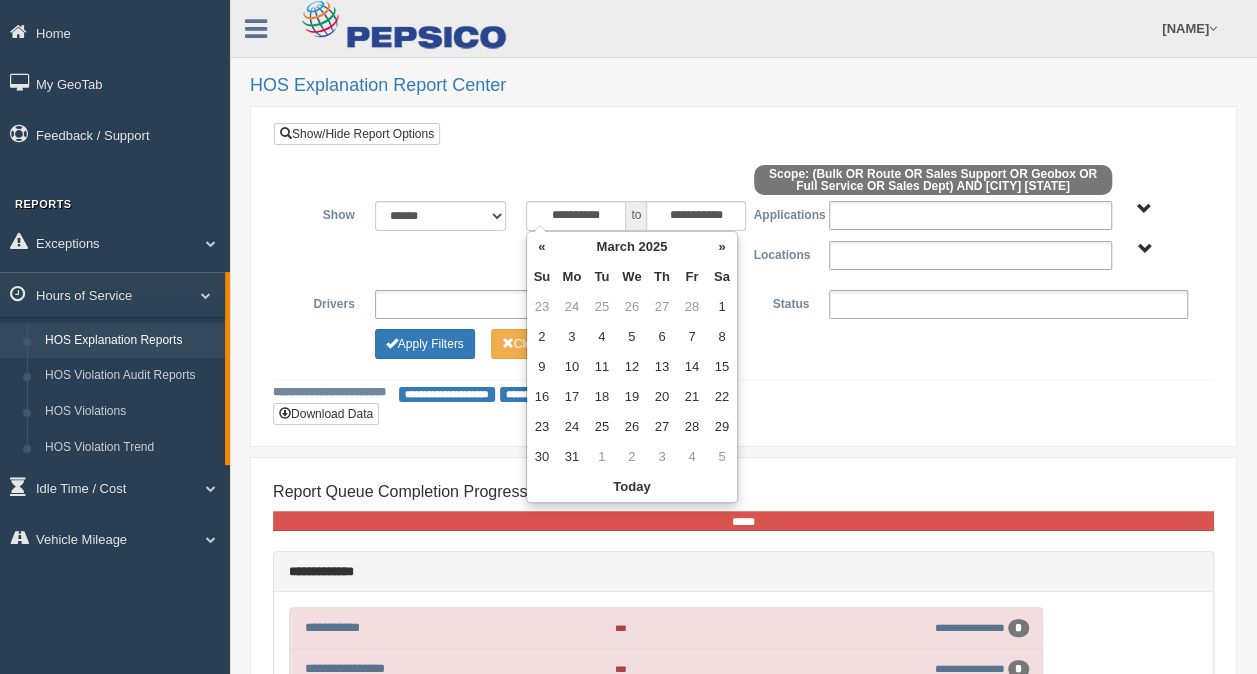 click on "«" at bounding box center [582, 247] 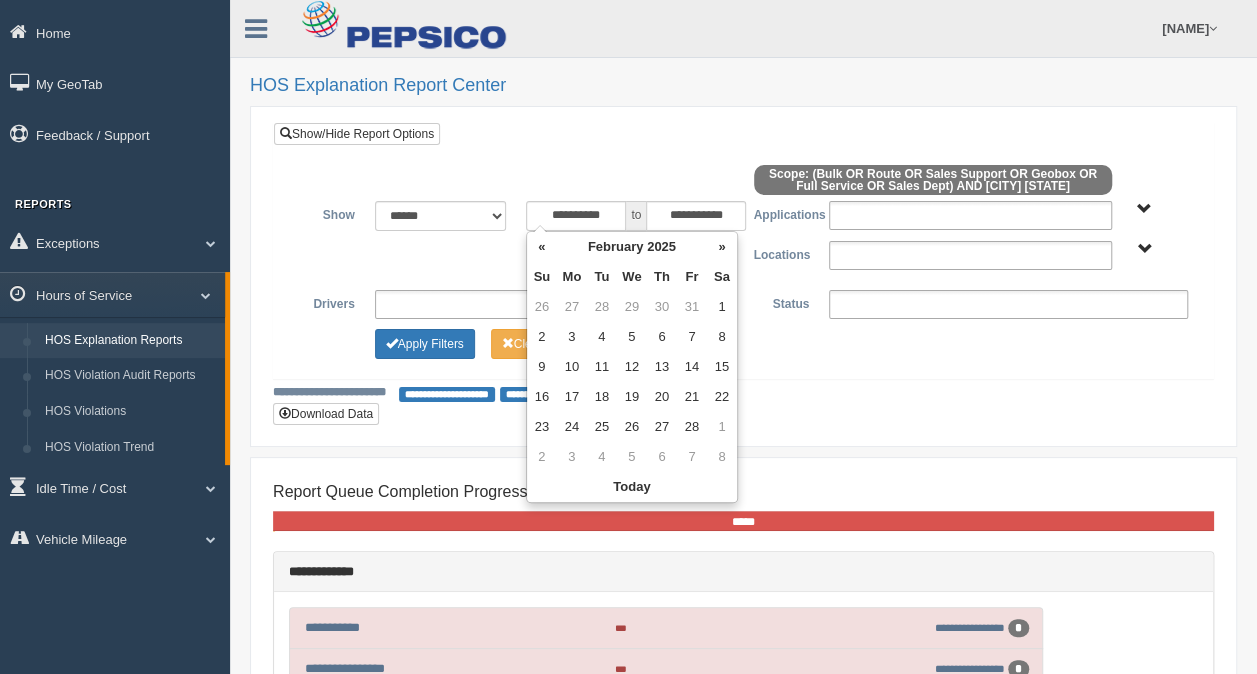 click on "«" at bounding box center [582, 247] 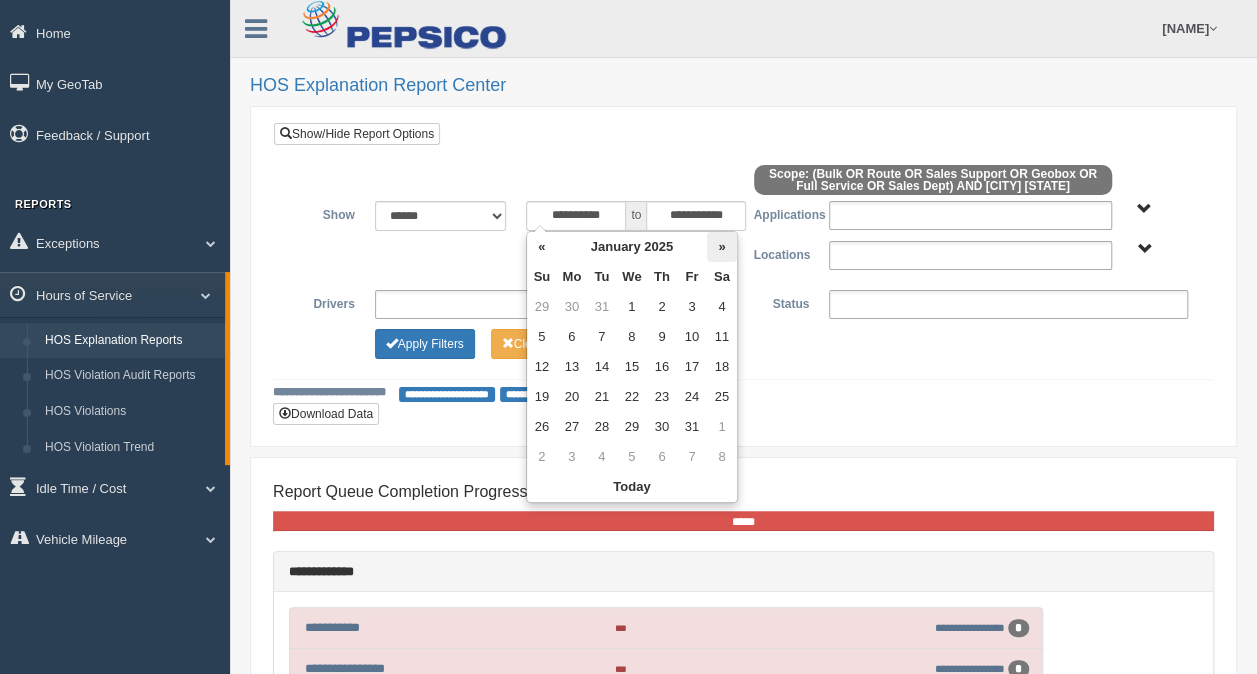 click on "»" at bounding box center [1066, 247] 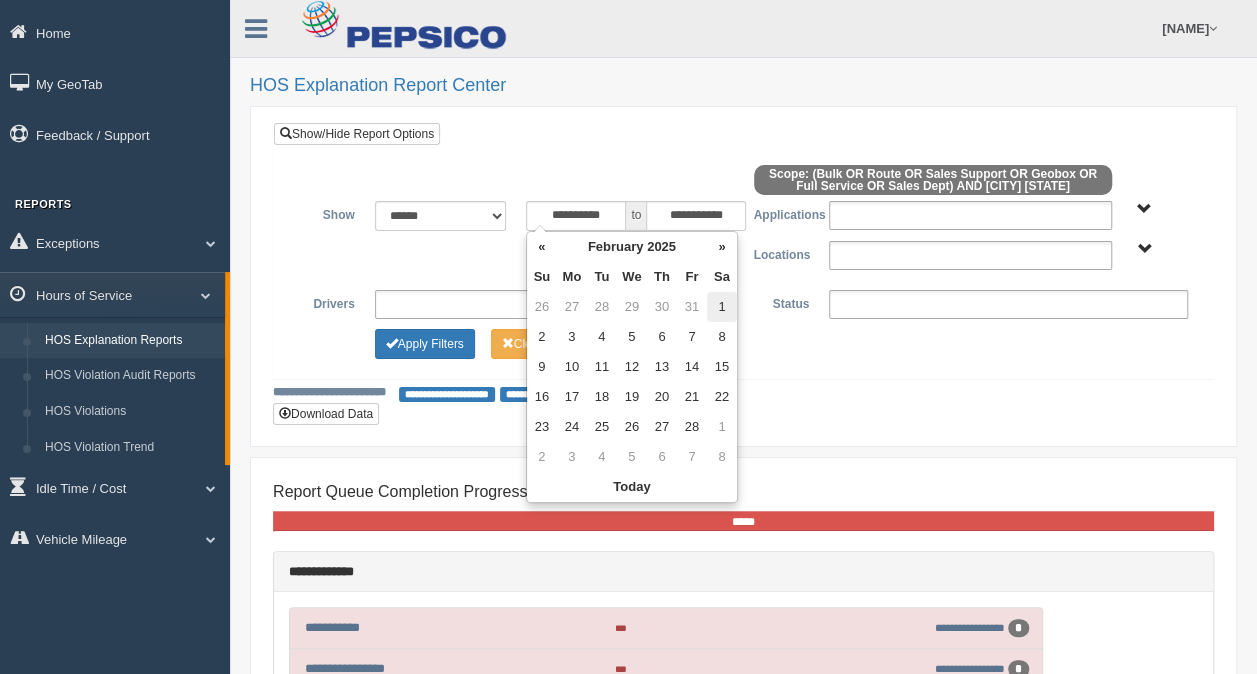 click on "1" at bounding box center (1066, 307) 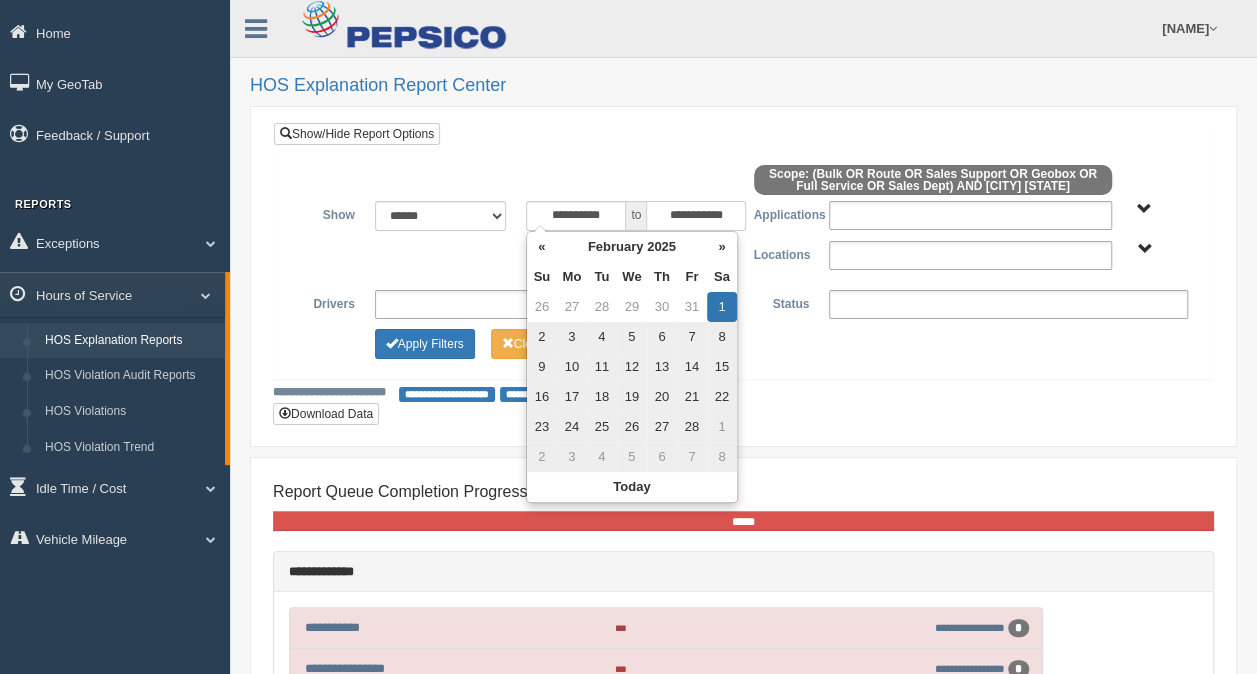 click on "**********" at bounding box center [696, 216] 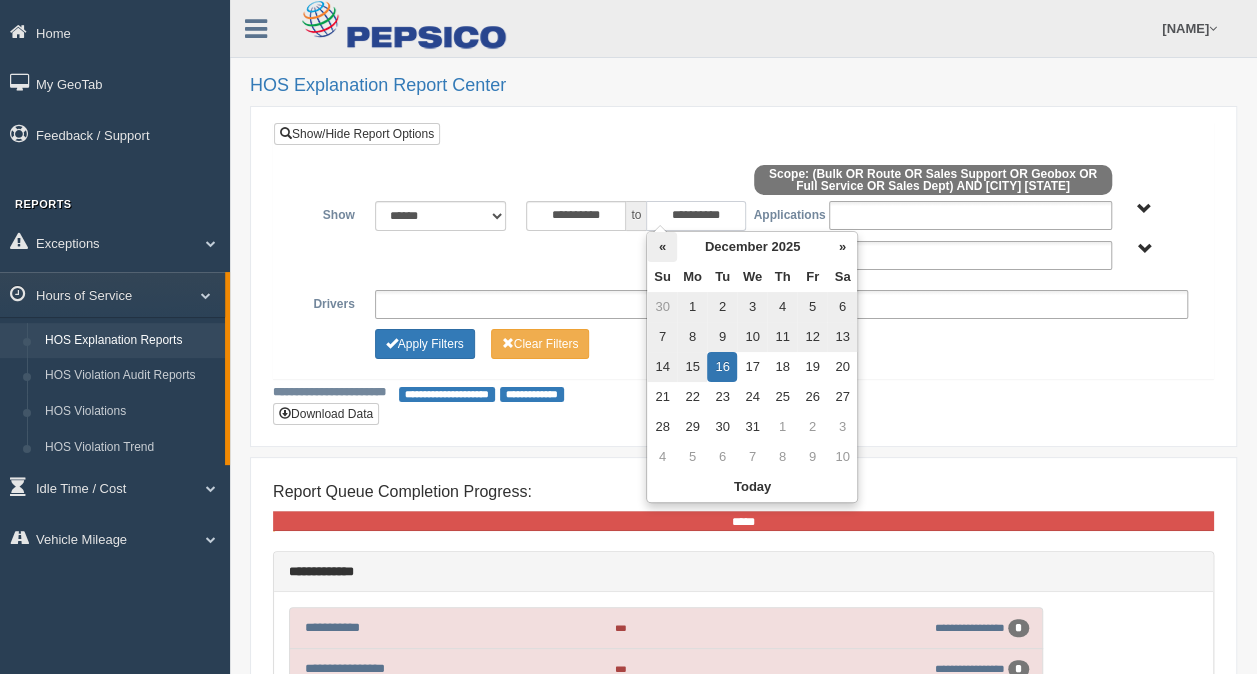 type on "**********" 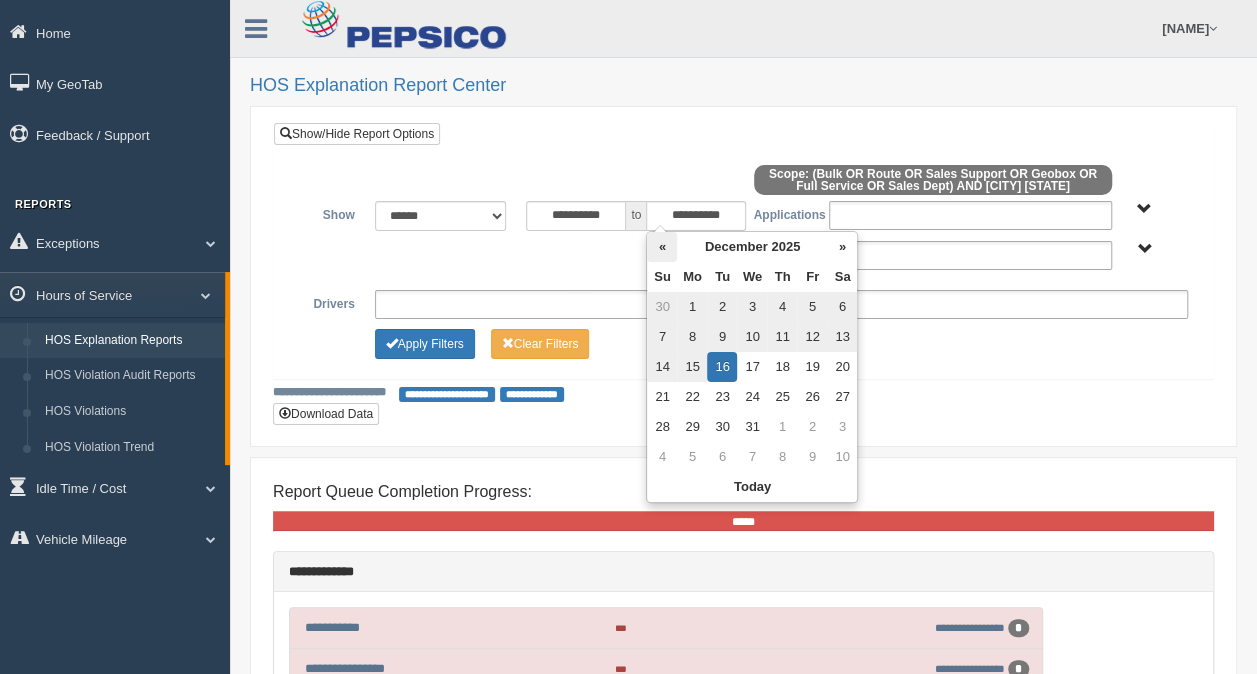 click on "«" at bounding box center [702, 247] 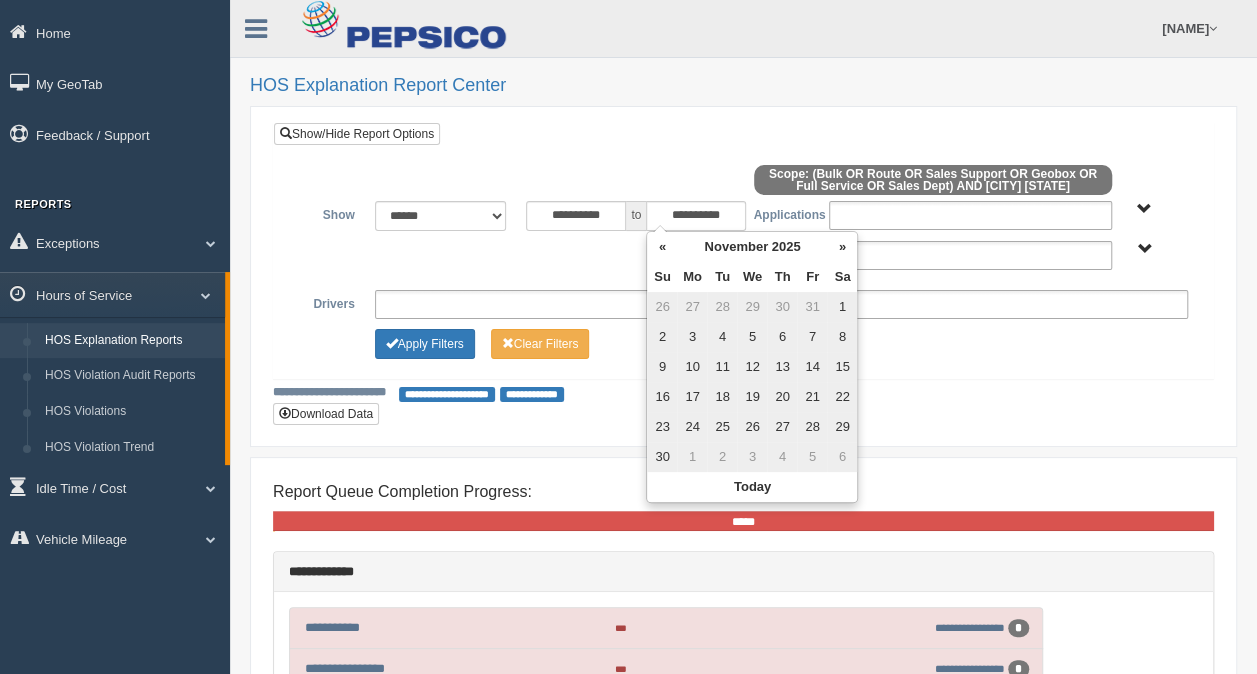 click on "«" at bounding box center [702, 247] 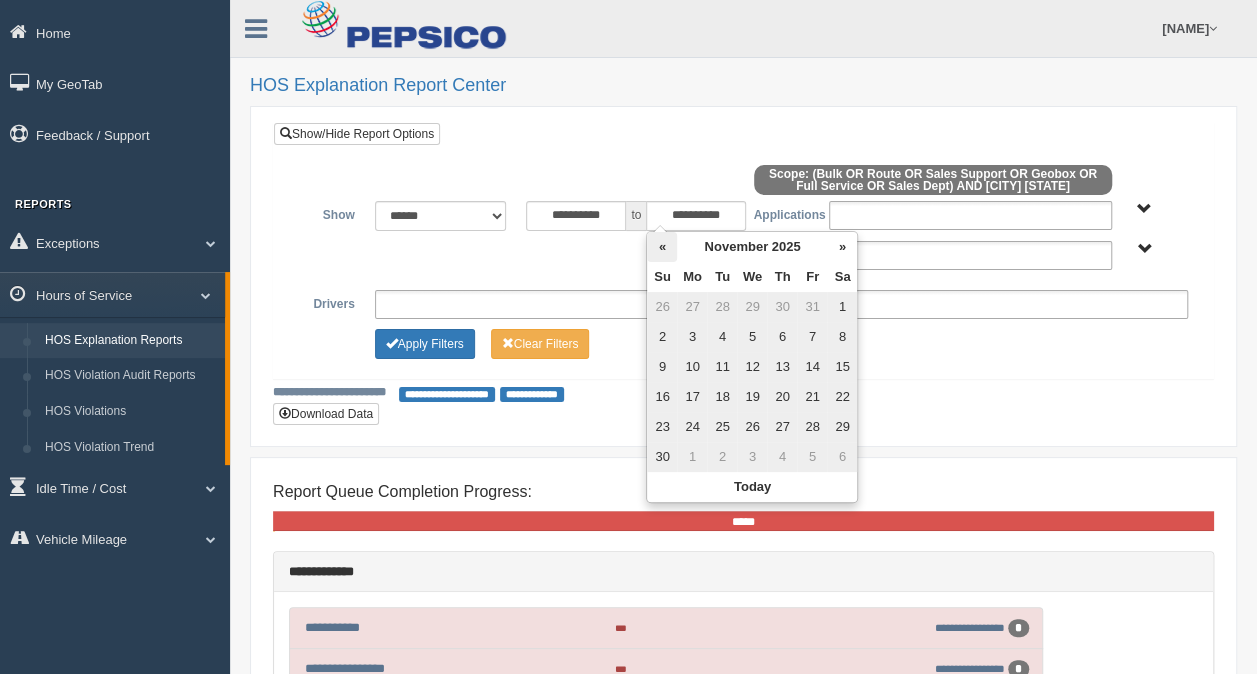 click on "«" at bounding box center (702, 247) 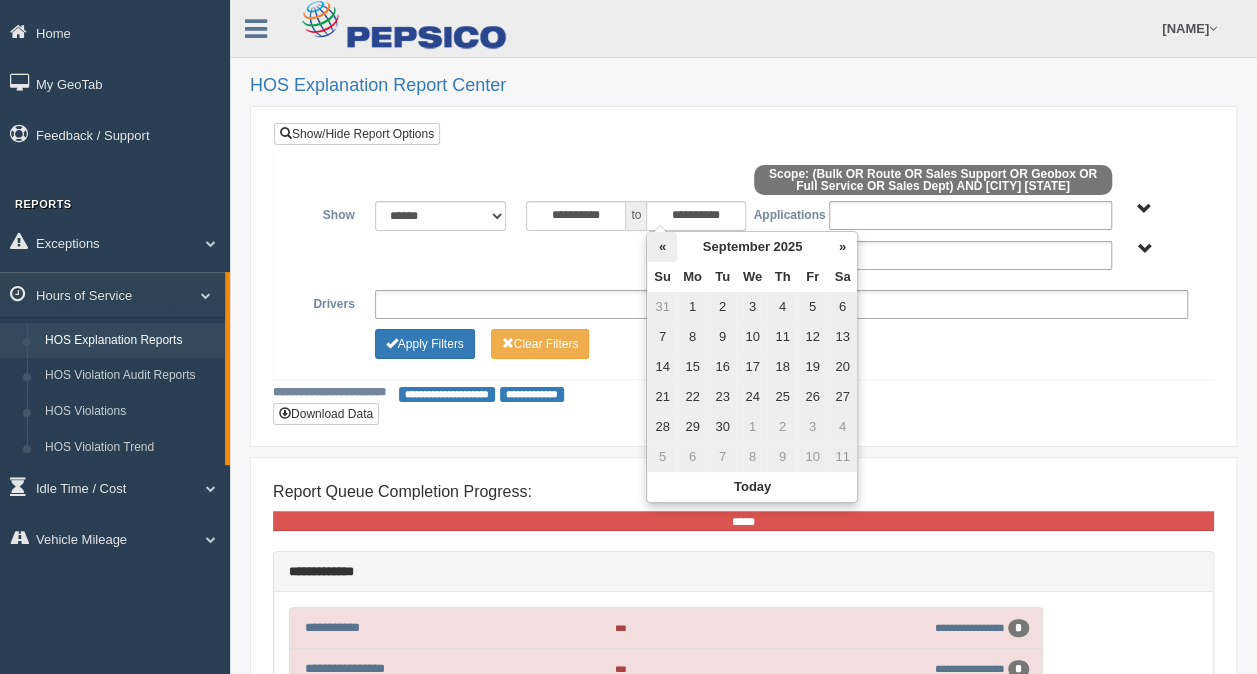 click on "«" at bounding box center [702, 247] 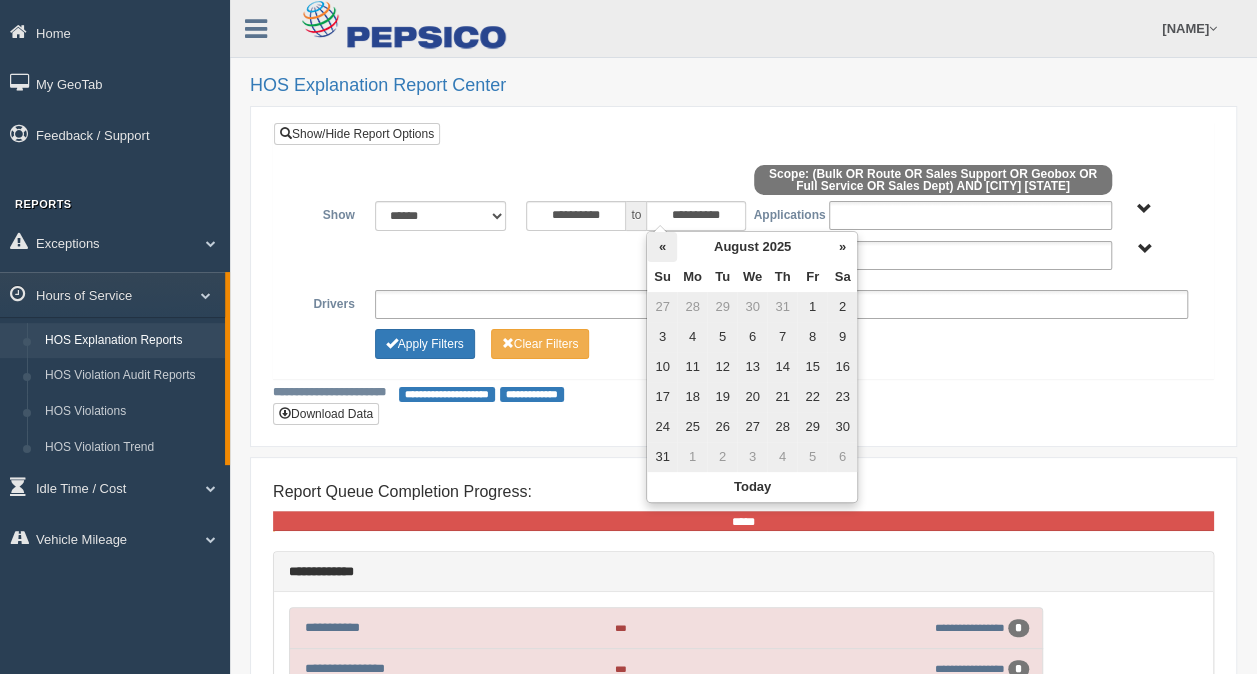 click on "«" at bounding box center [702, 247] 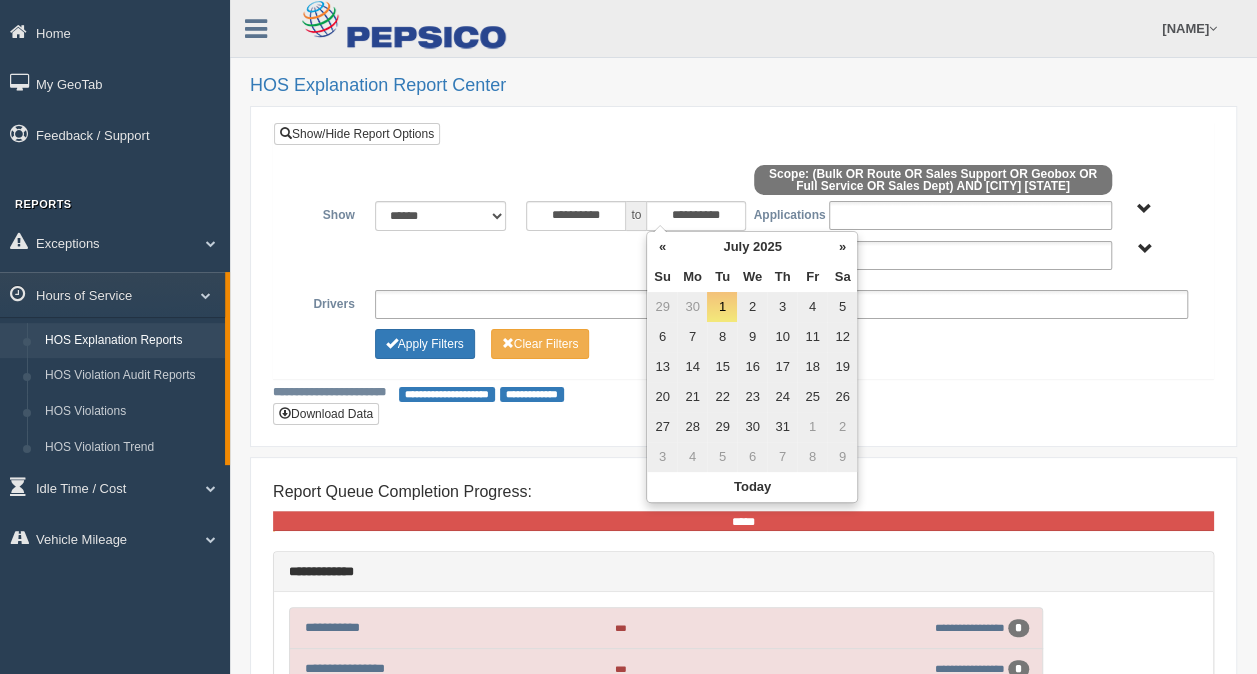 click on "«" at bounding box center [702, 247] 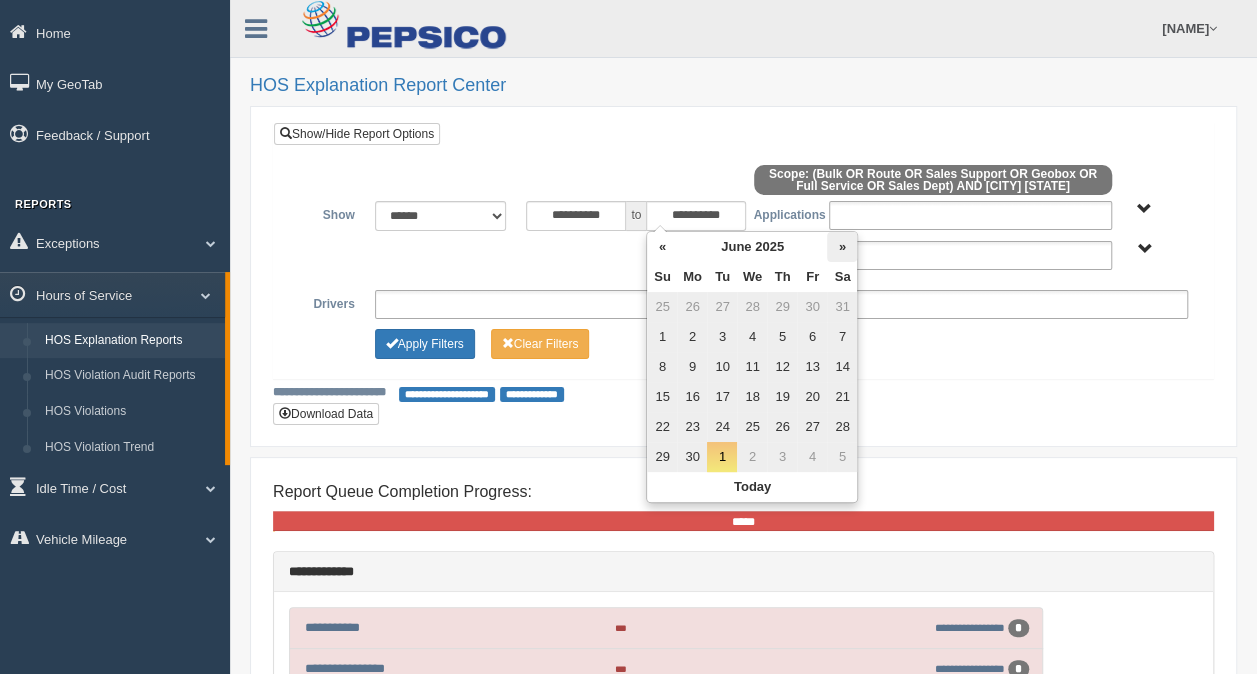 click on "»" at bounding box center [1186, 247] 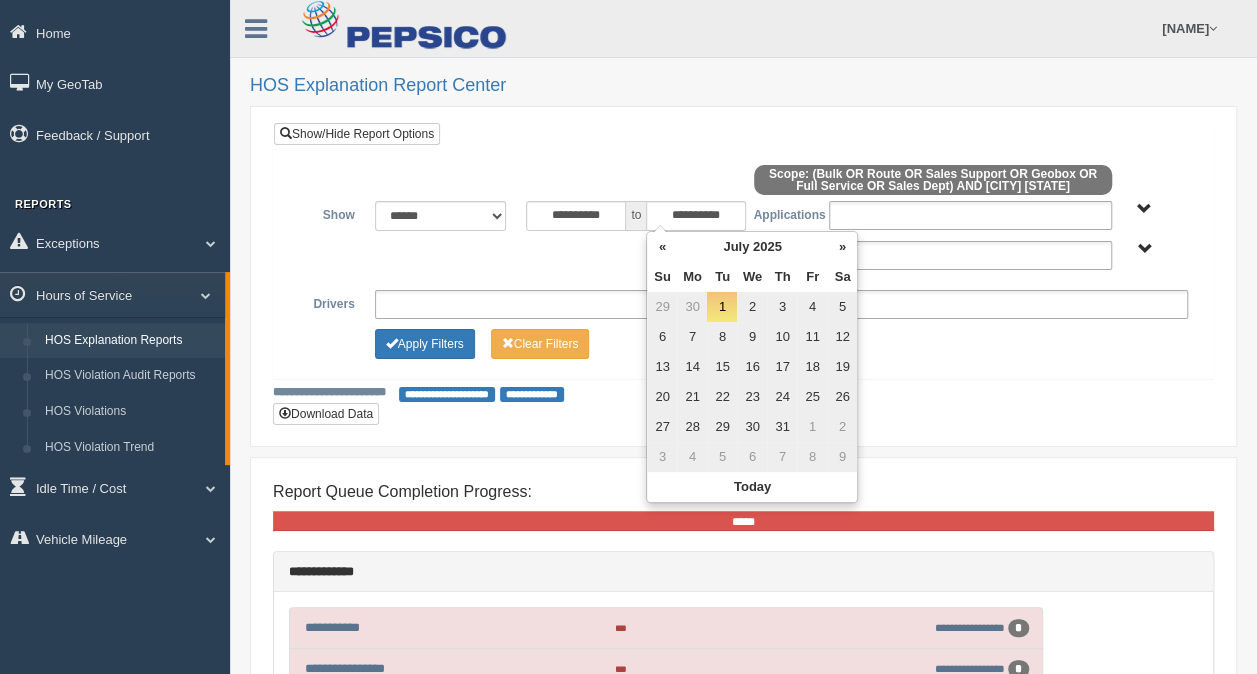 click on "1" at bounding box center [834, 307] 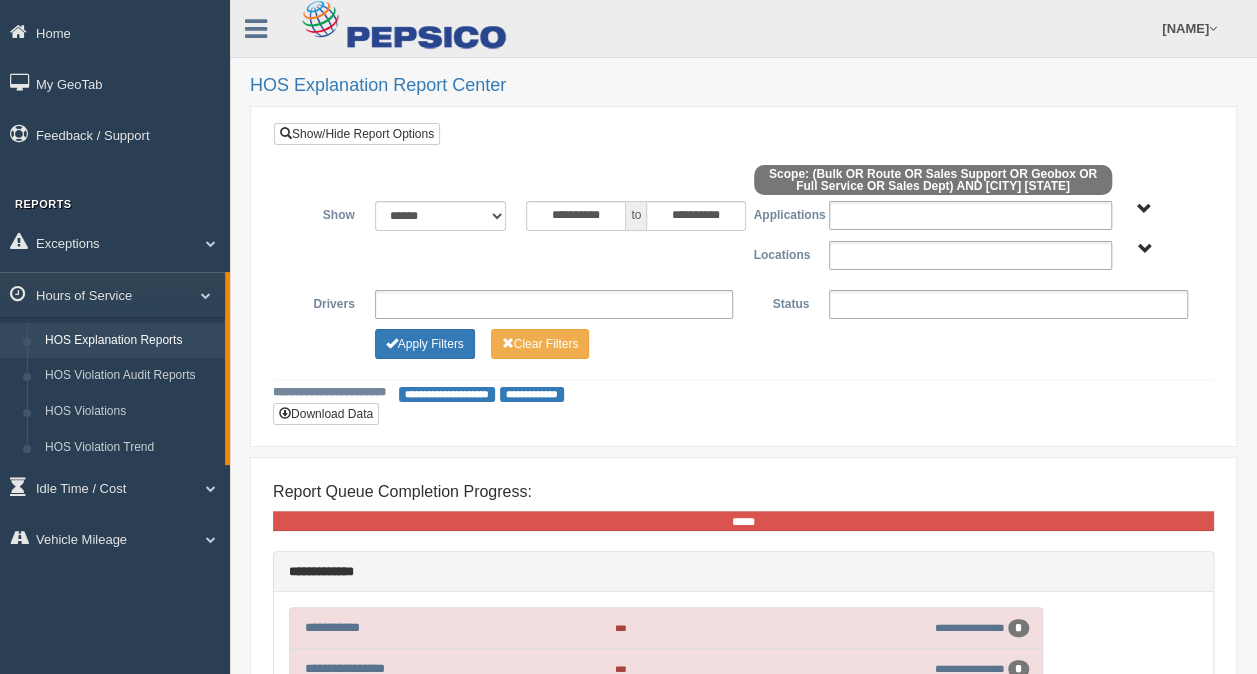 click on "**********" at bounding box center [743, 255] 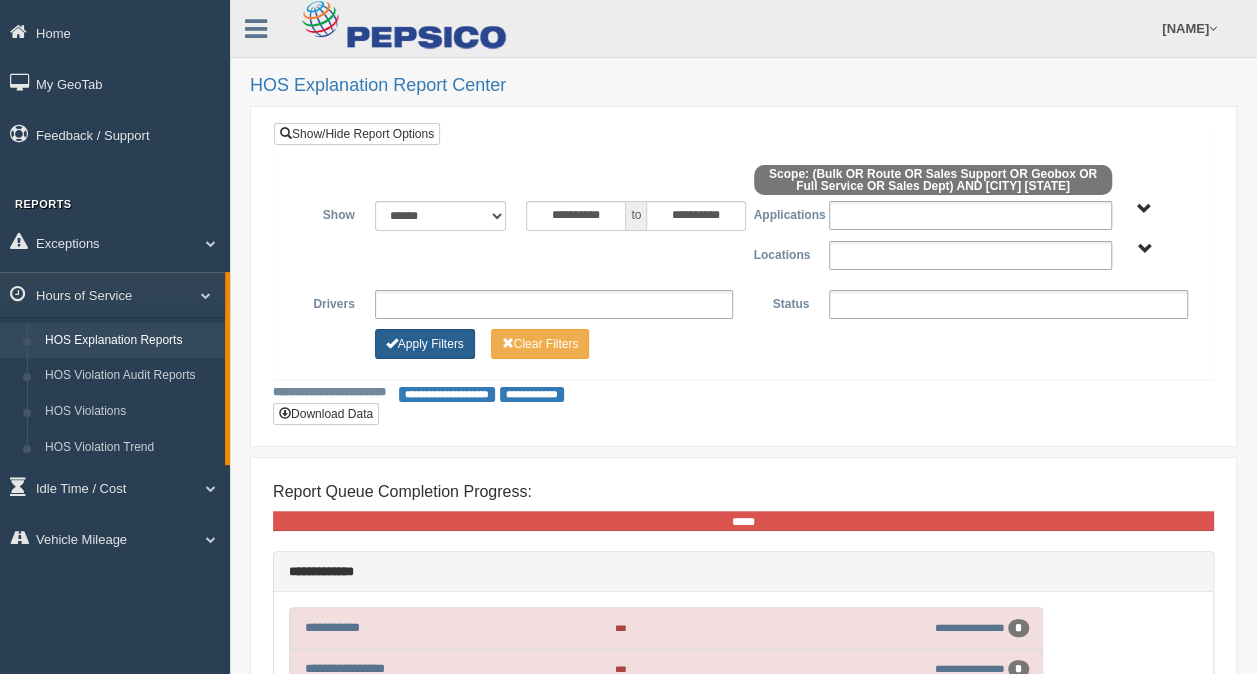 click on "Apply Filters" at bounding box center [425, 344] 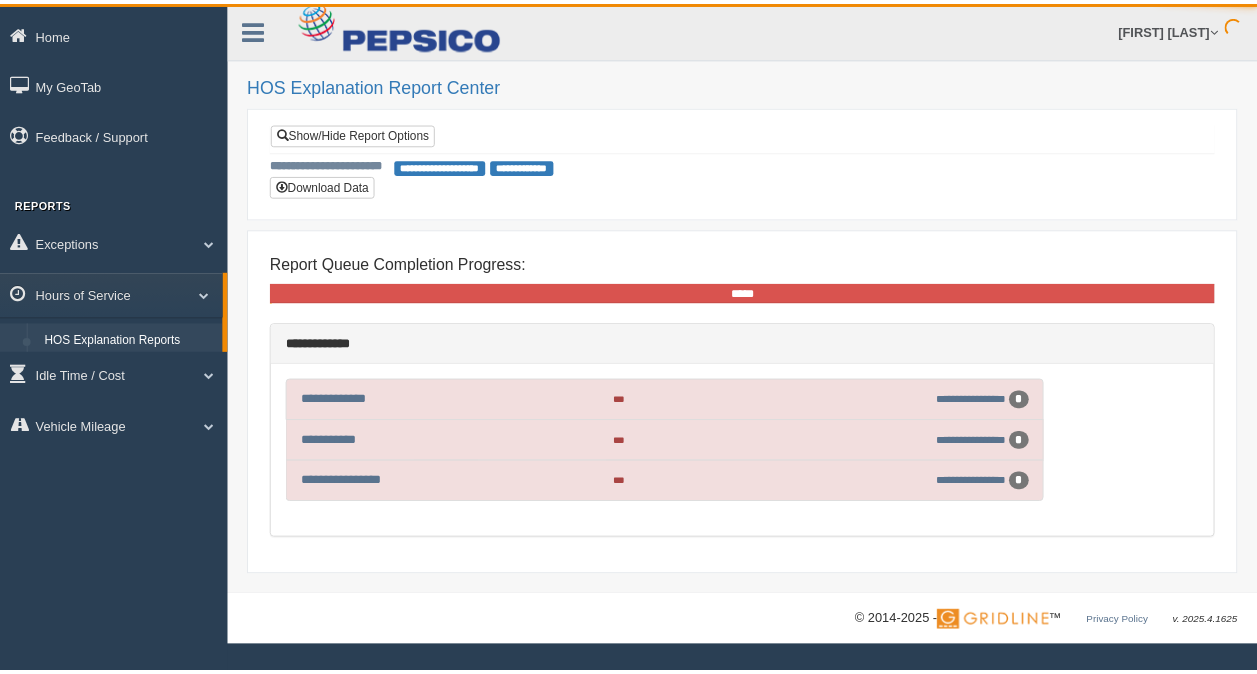 scroll, scrollTop: 0, scrollLeft: 0, axis: both 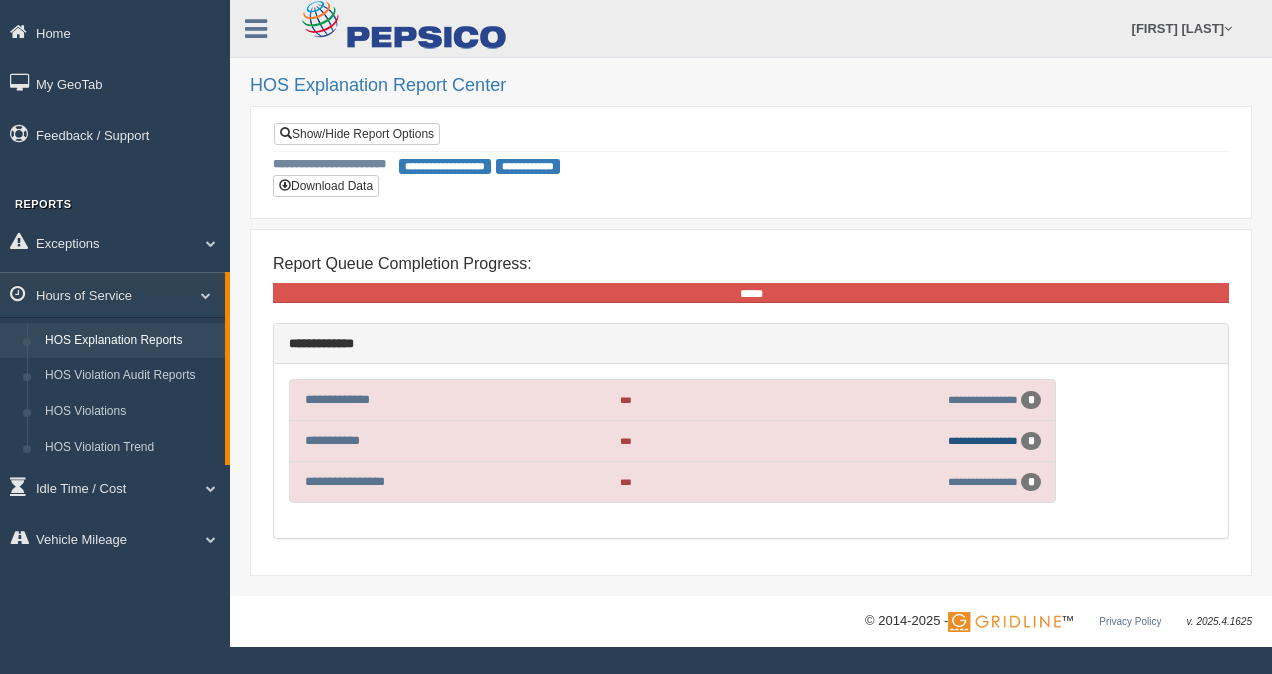click on "**********" at bounding box center (983, 399) 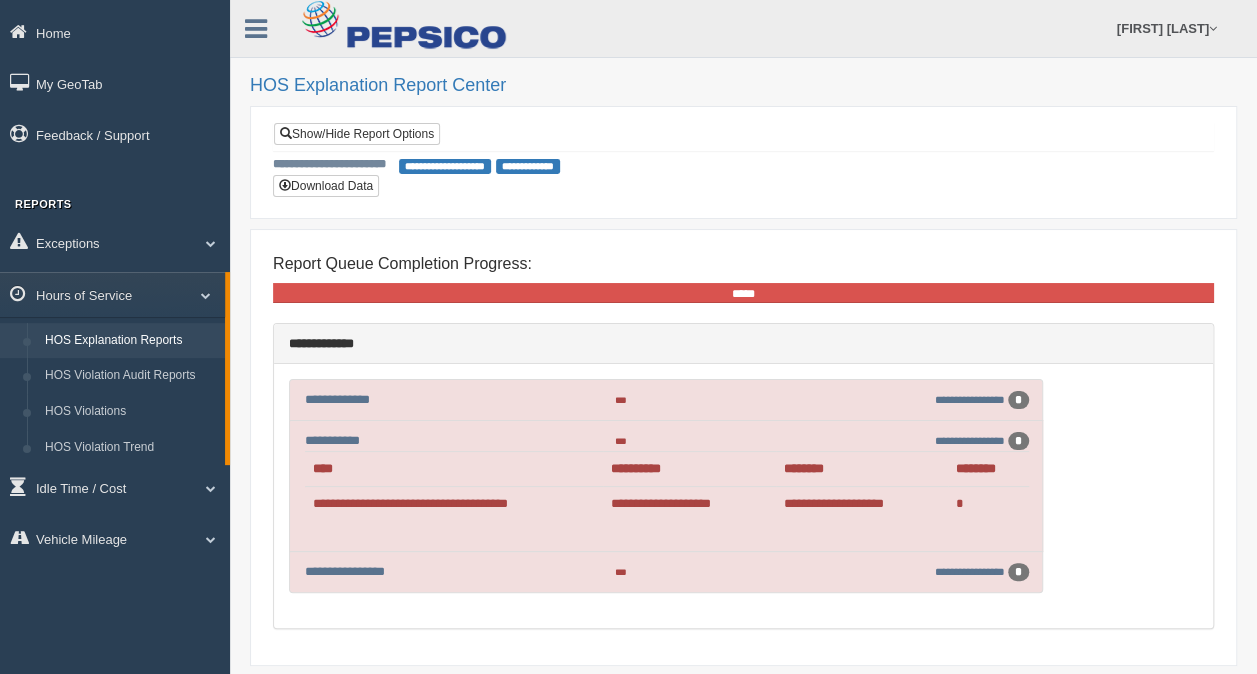 click on "**********" at bounding box center [743, 344] 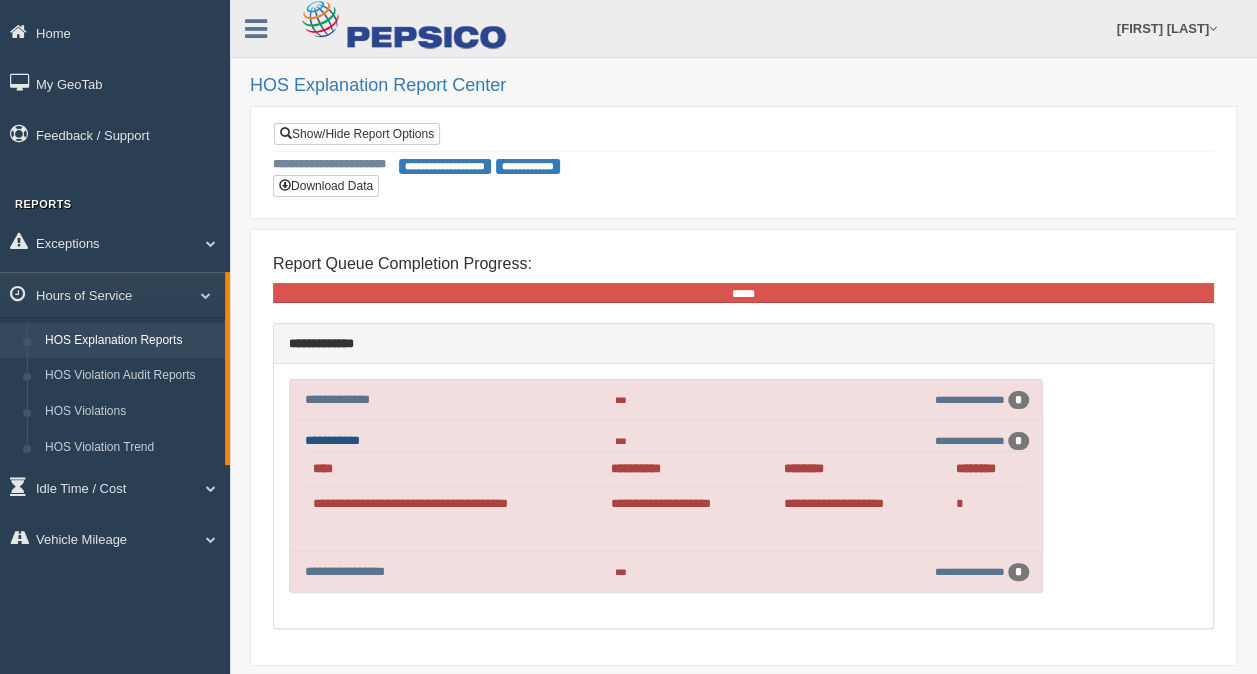 click on "**********" at bounding box center (332, 440) 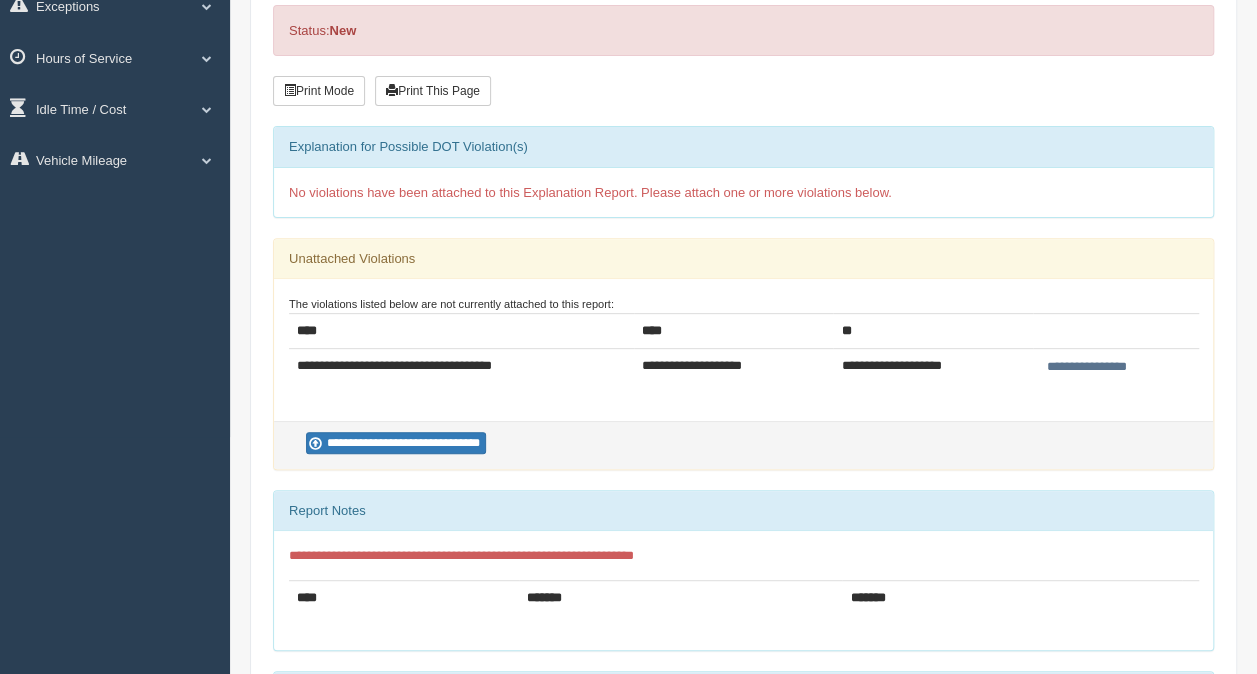 scroll, scrollTop: 300, scrollLeft: 0, axis: vertical 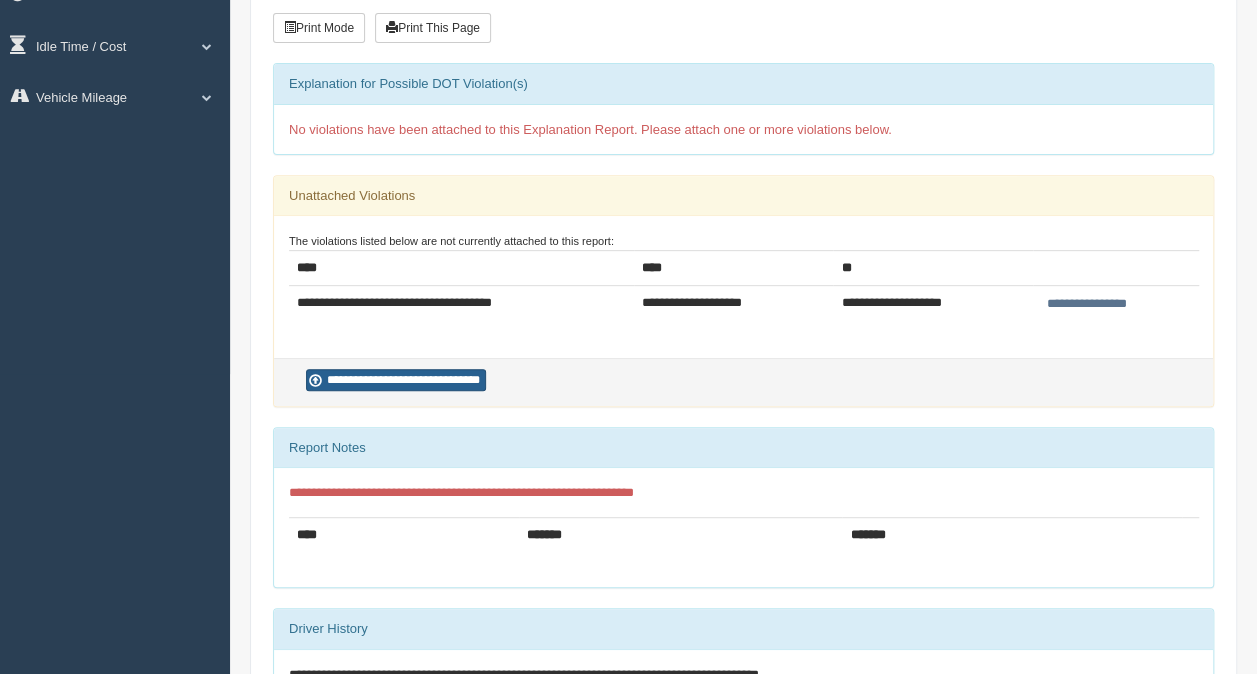 click on "**********" at bounding box center (396, 380) 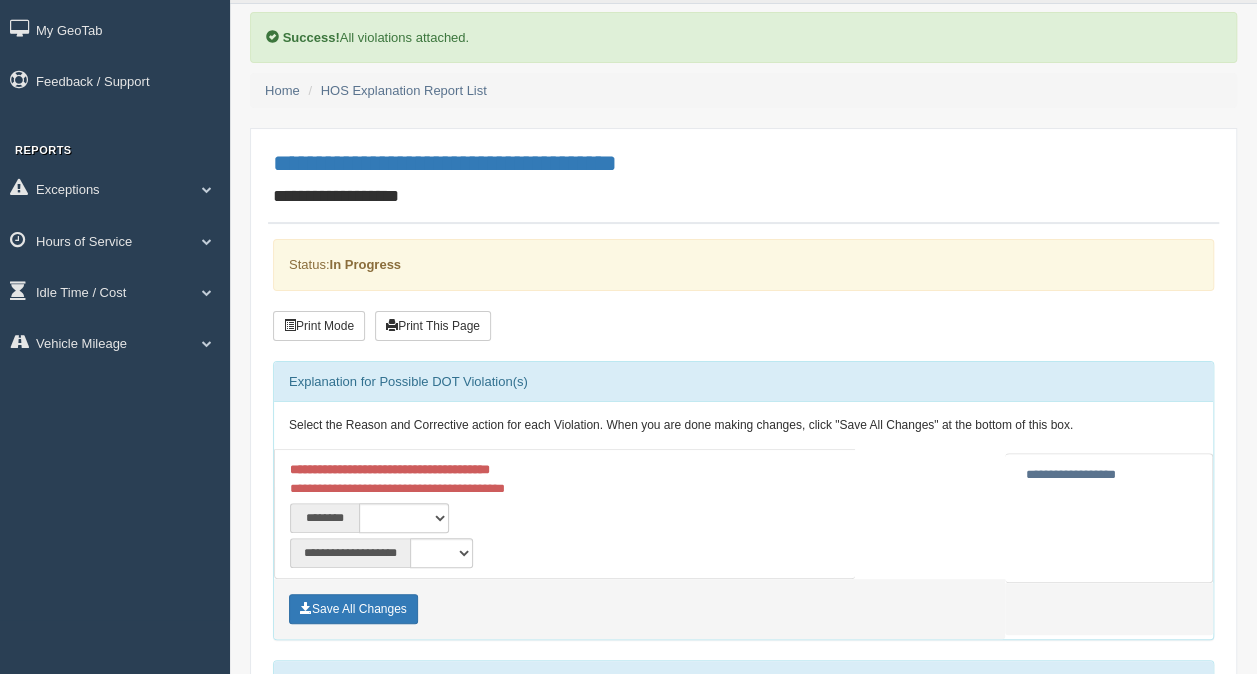 scroll, scrollTop: 100, scrollLeft: 0, axis: vertical 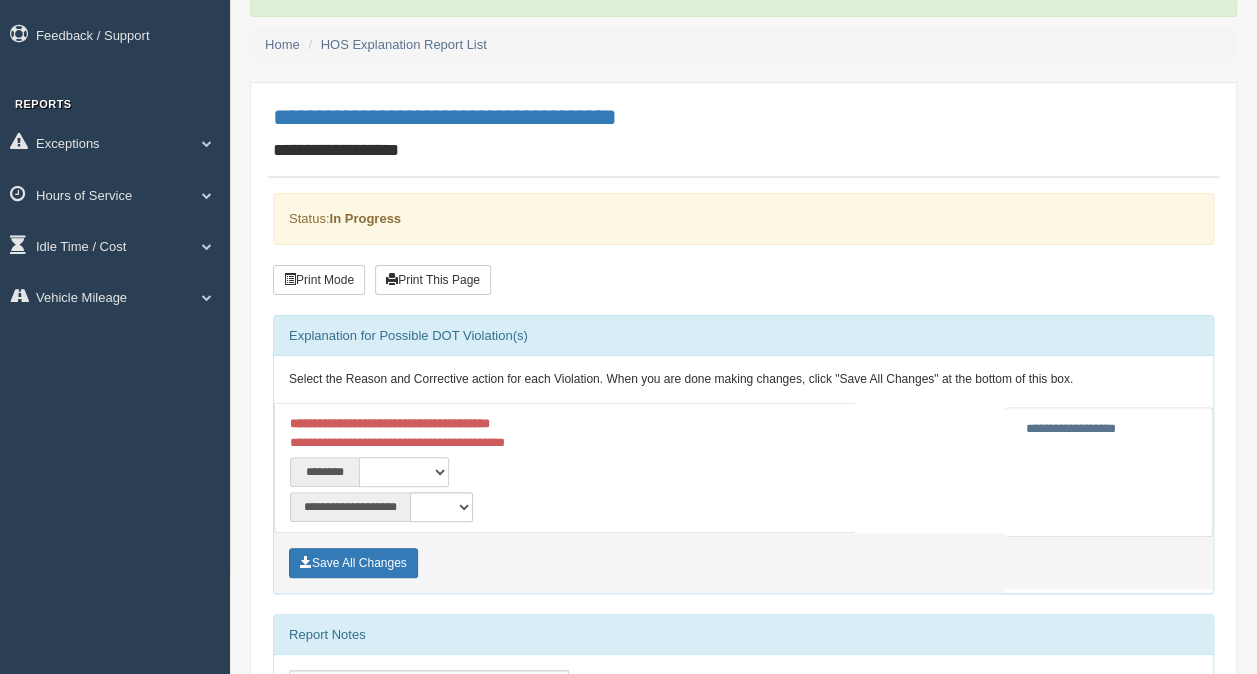 click on "**********" at bounding box center (404, 472) 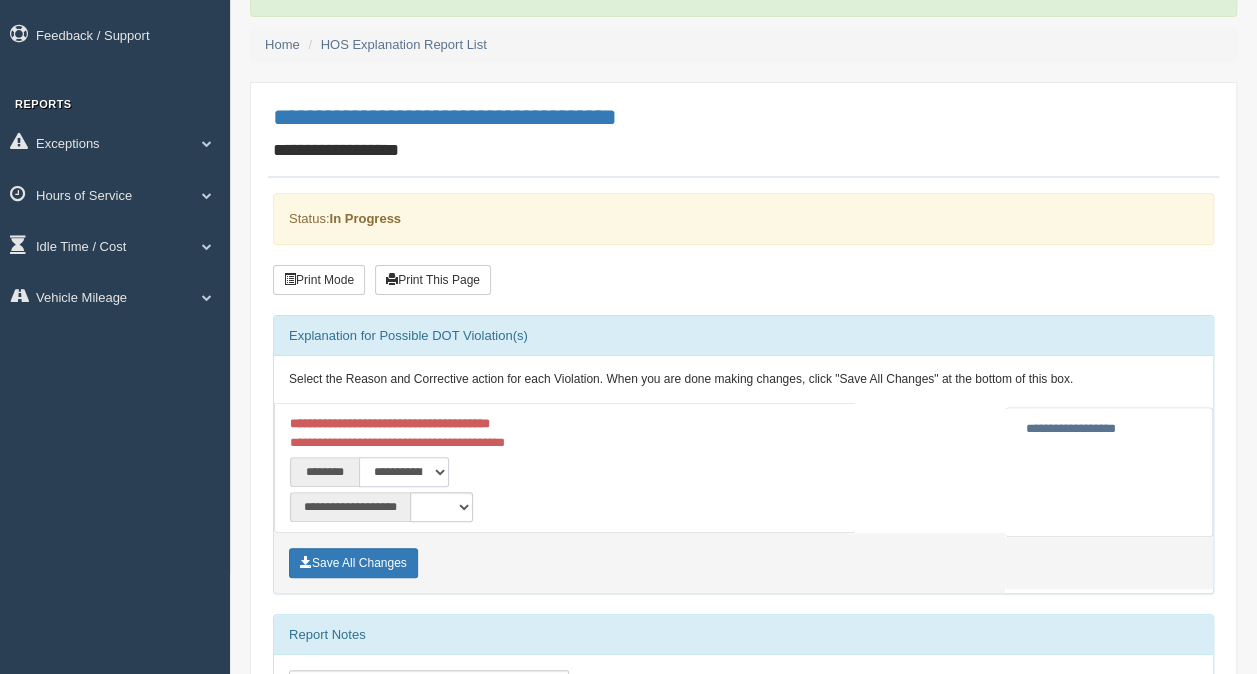 click on "**********" at bounding box center (404, 472) 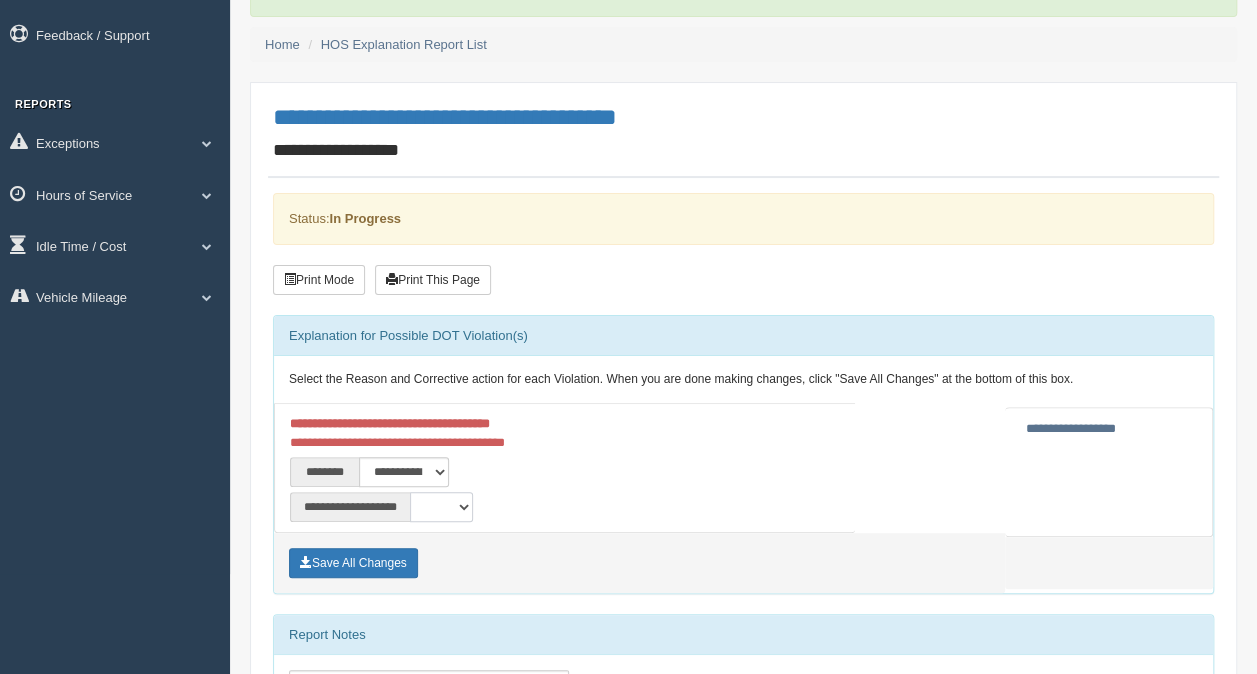 click on "**********" at bounding box center [441, 507] 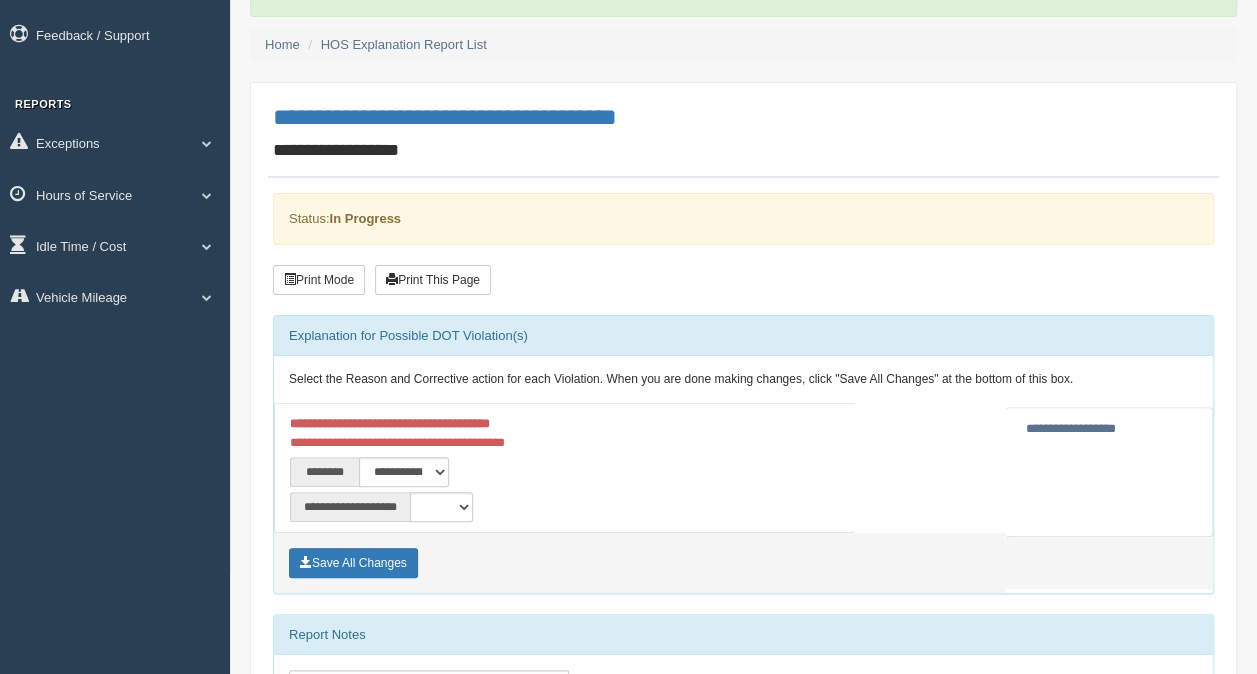 click on "**********" at bounding box center (565, 469) 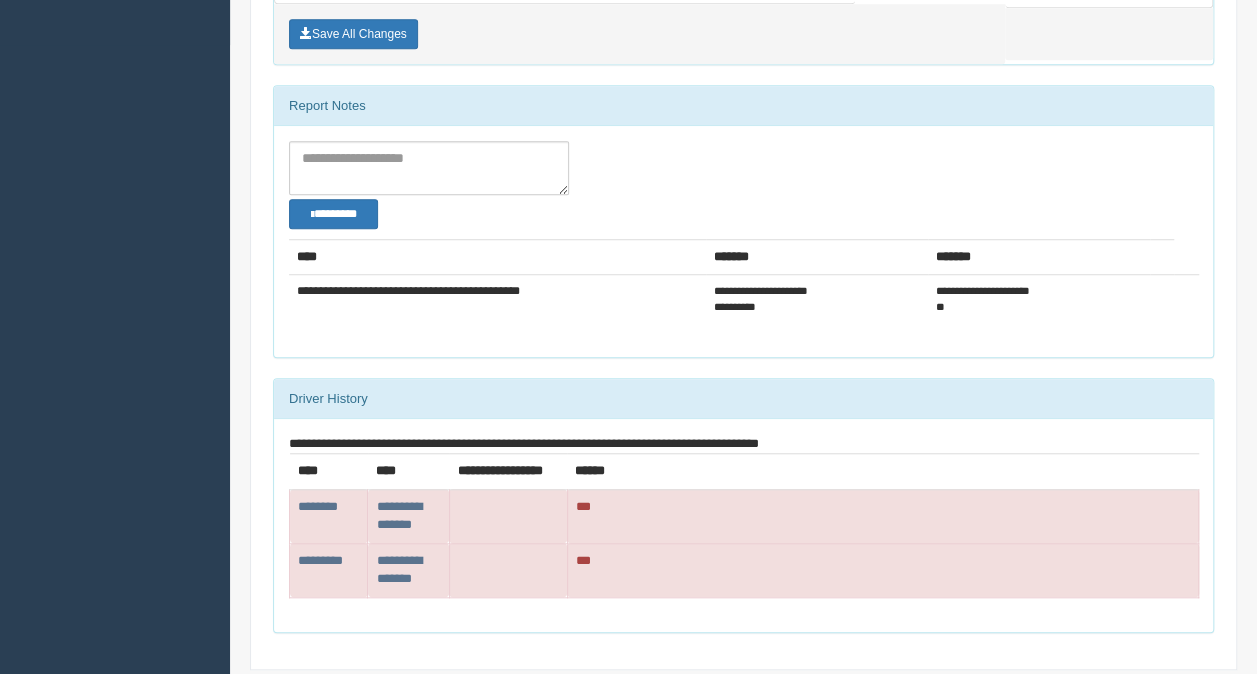 scroll, scrollTop: 598, scrollLeft: 0, axis: vertical 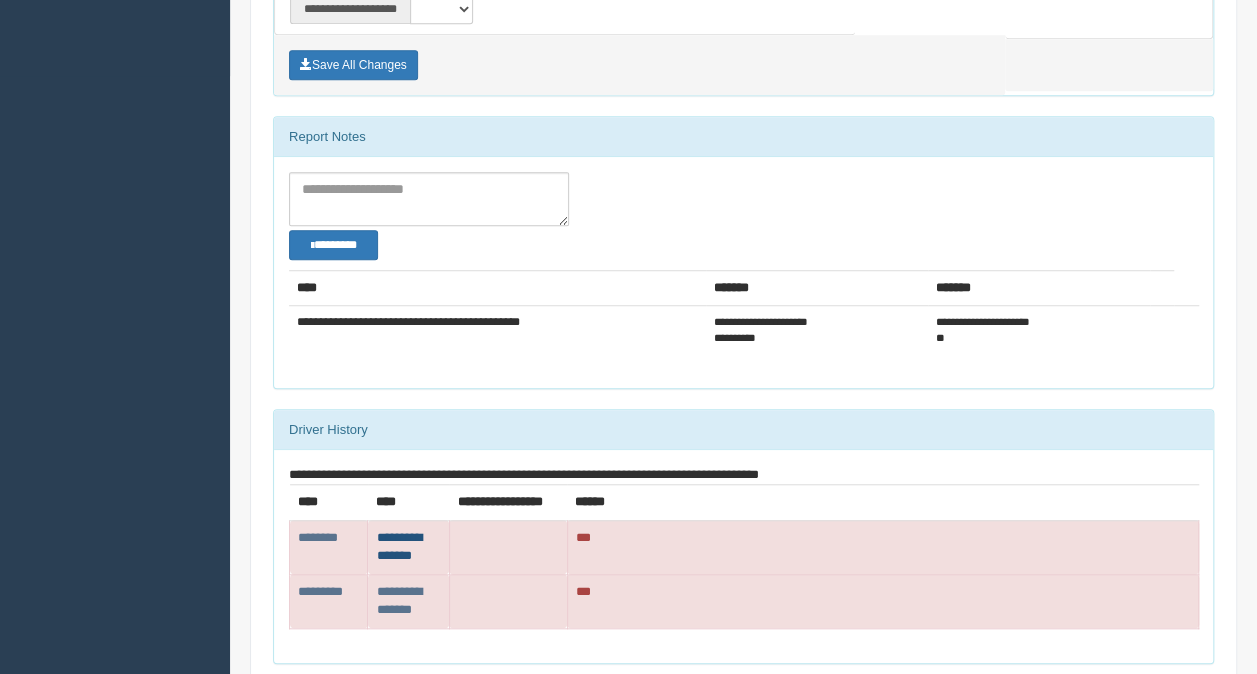 click on "**********" at bounding box center [318, 537] 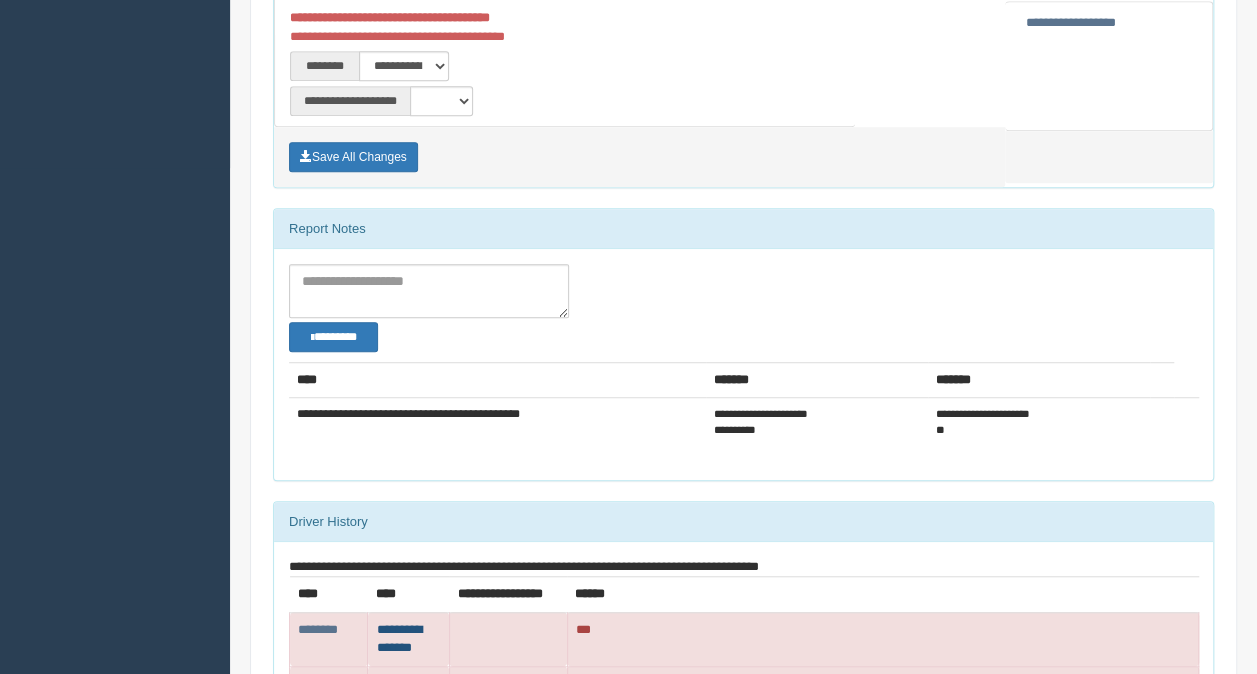 scroll, scrollTop: 398, scrollLeft: 0, axis: vertical 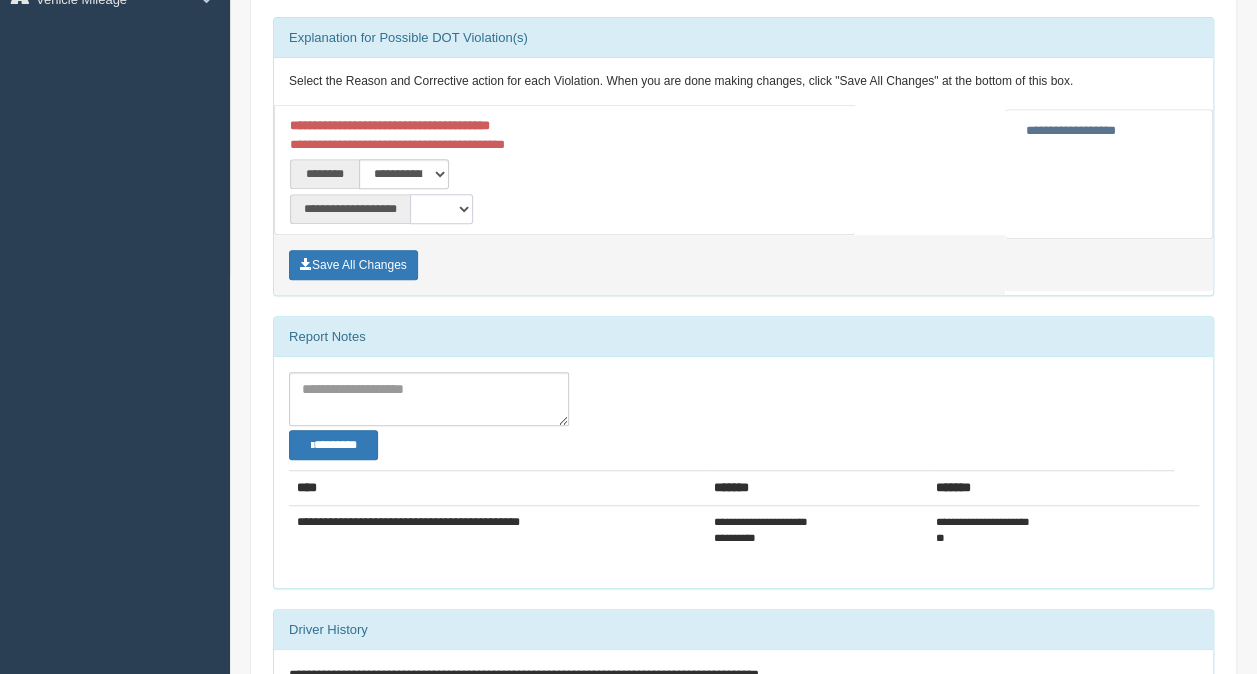click on "**********" at bounding box center [441, 209] 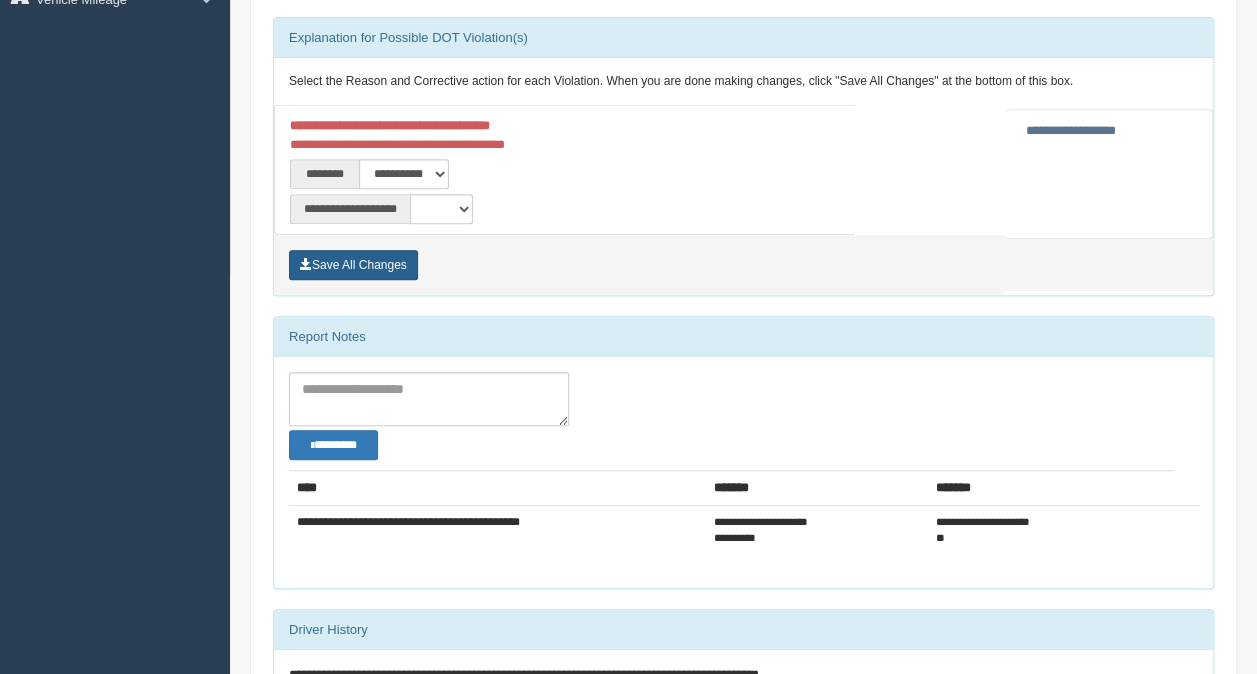 click on "Save All Changes" at bounding box center (353, 265) 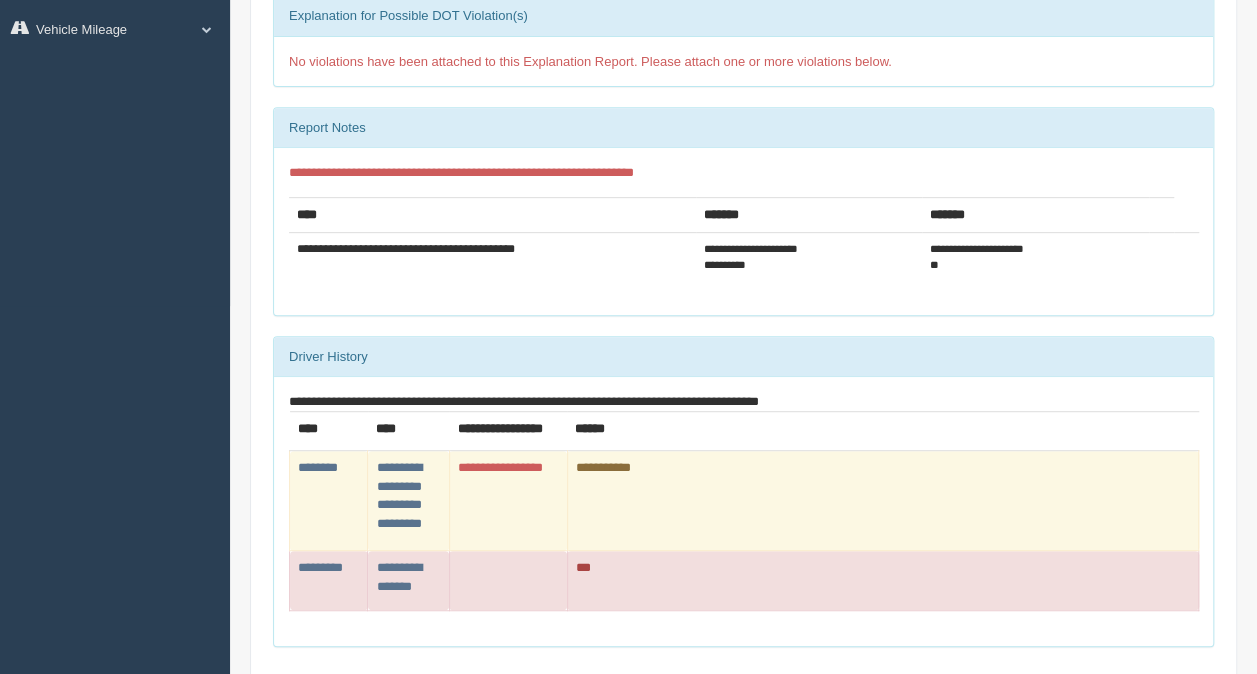 scroll, scrollTop: 400, scrollLeft: 0, axis: vertical 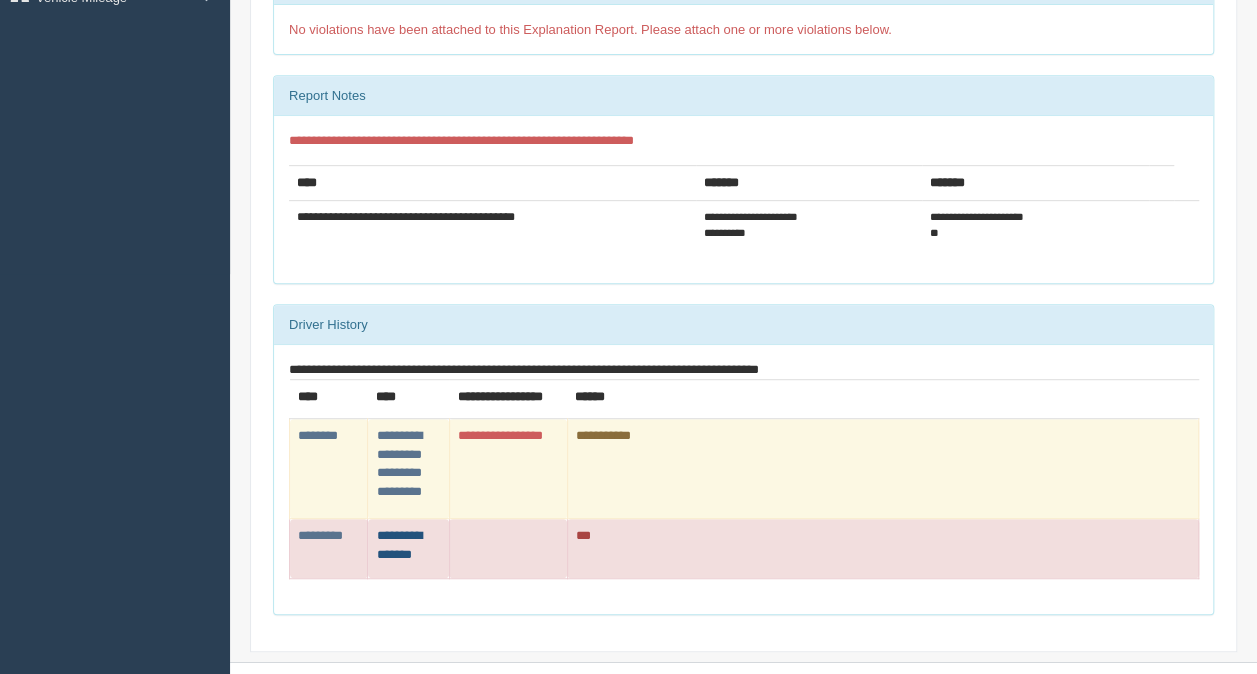 click on "**********" at bounding box center [320, 535] 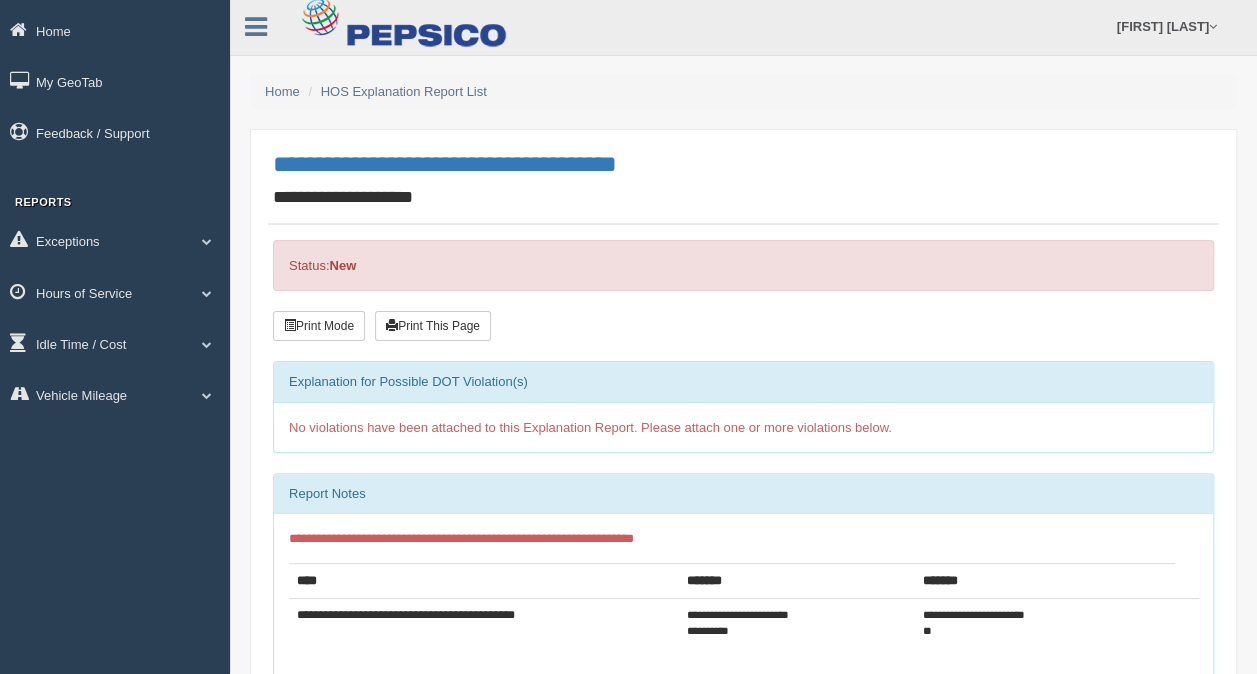 scroll, scrollTop: 0, scrollLeft: 0, axis: both 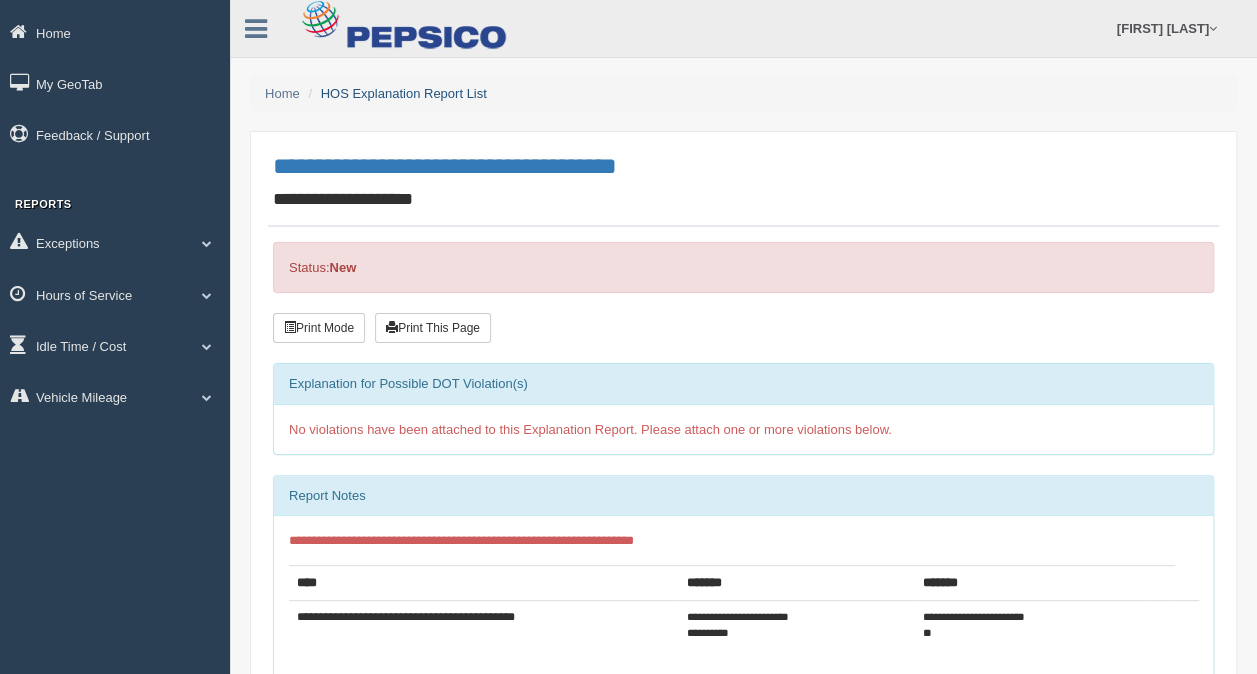 click on "HOS Explanation Report List" at bounding box center [404, 93] 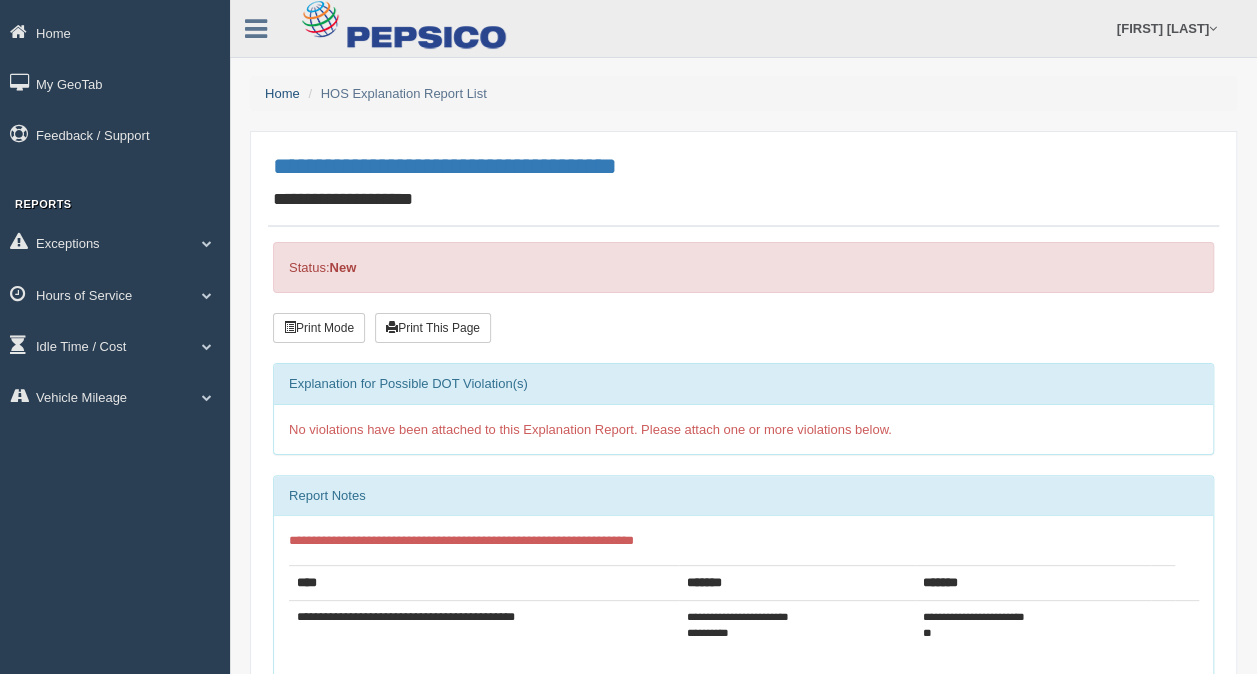 click on "Home" at bounding box center [282, 93] 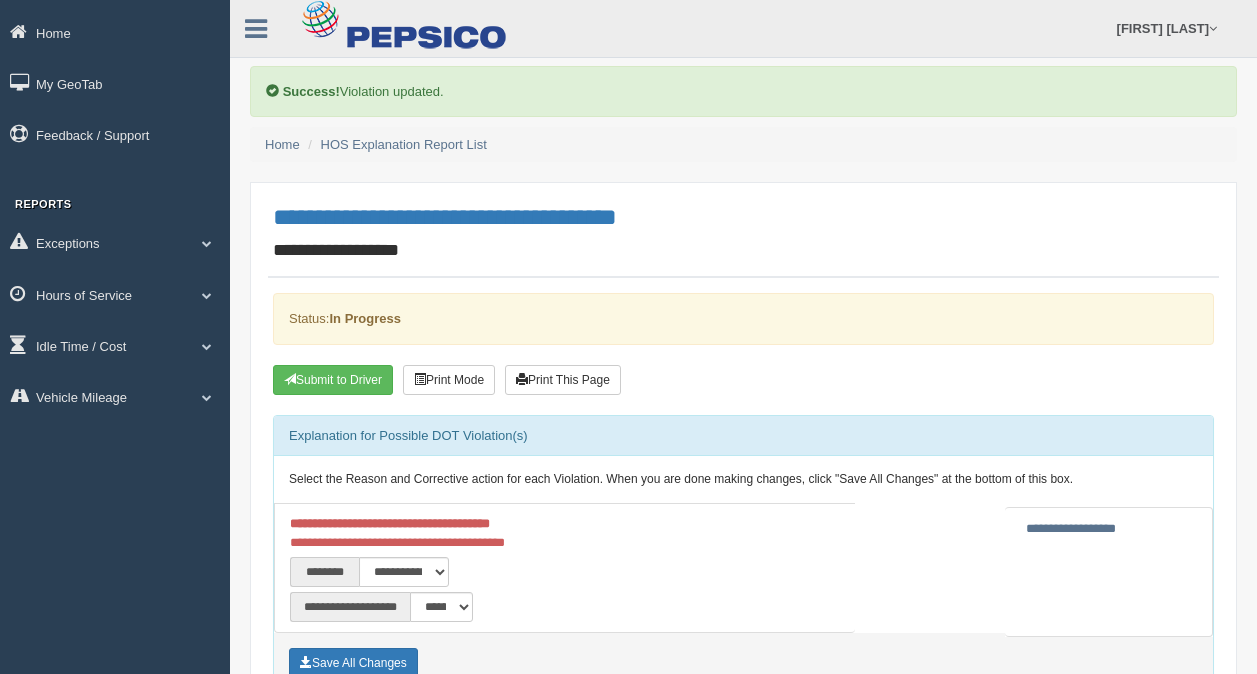 scroll, scrollTop: 0, scrollLeft: 0, axis: both 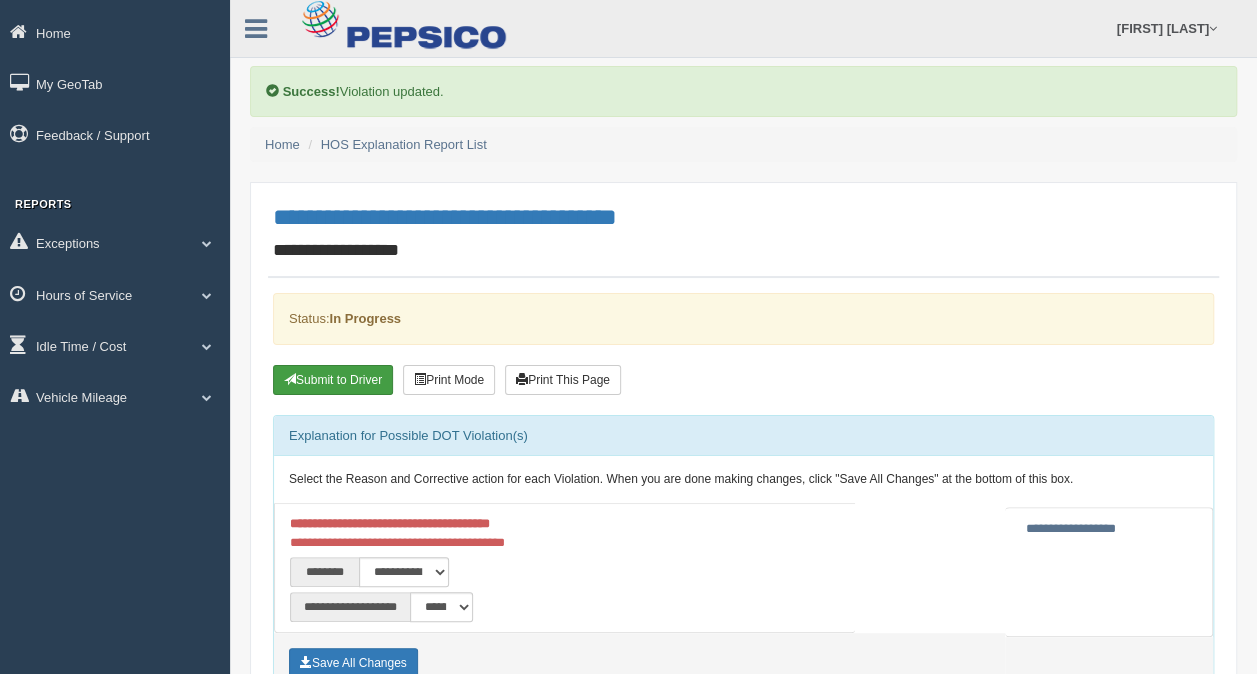 click on "Submit to Driver" at bounding box center [333, 380] 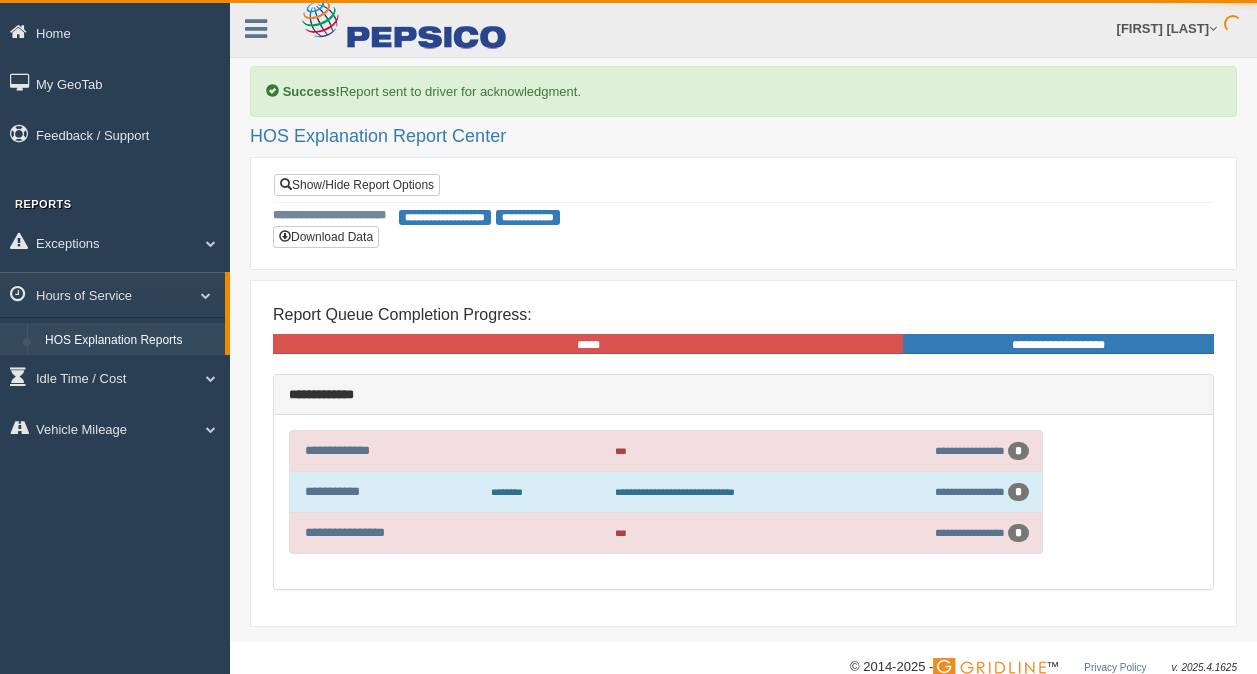 scroll, scrollTop: 0, scrollLeft: 0, axis: both 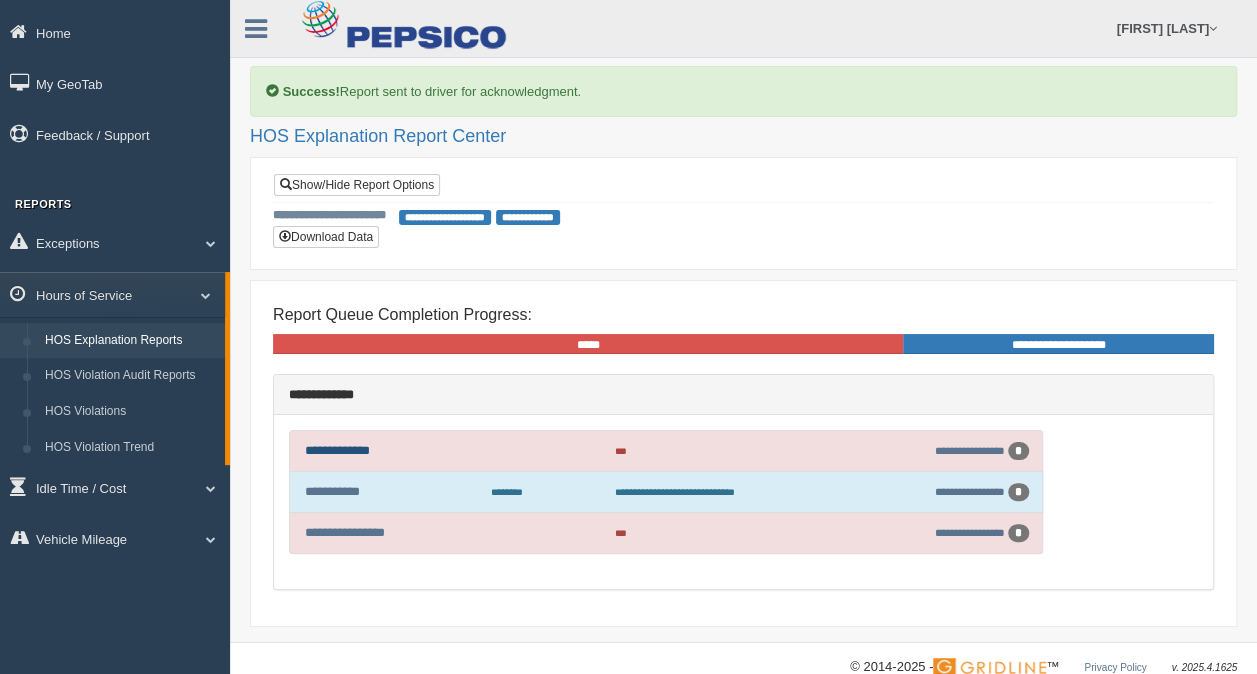 click on "**********" at bounding box center (337, 450) 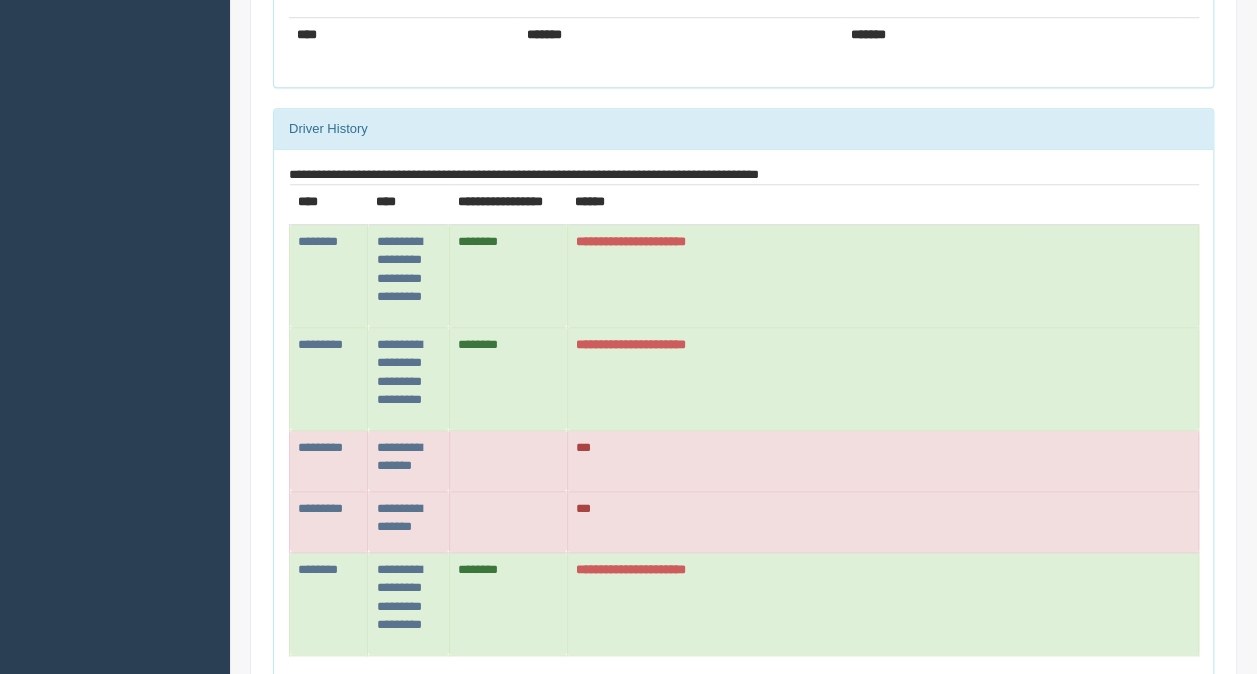 scroll, scrollTop: 900, scrollLeft: 0, axis: vertical 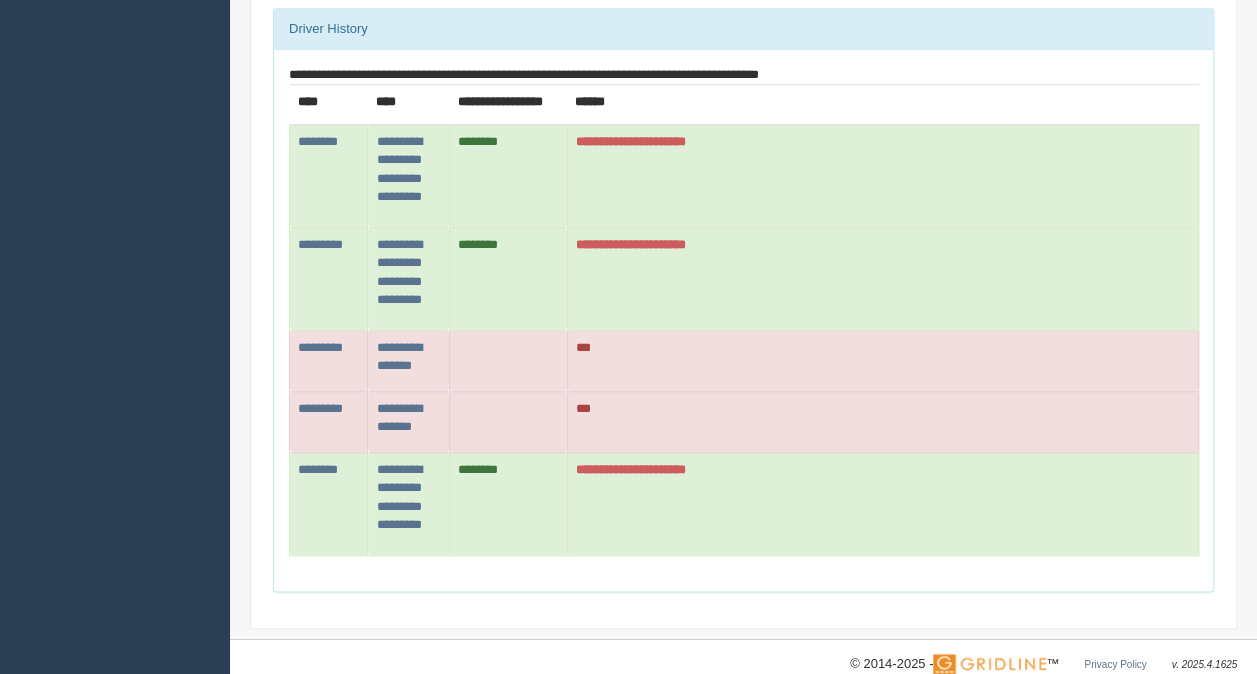 click on "**********" at bounding box center [408, 360] 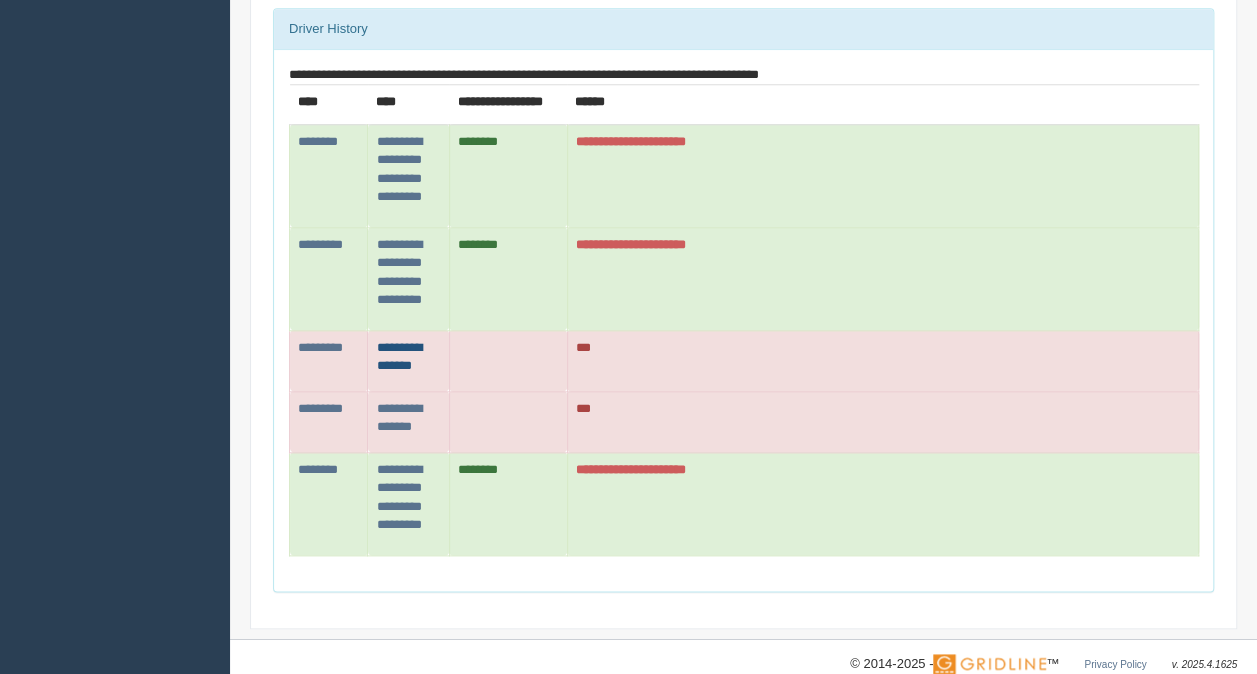 click on "**********" at bounding box center [320, 347] 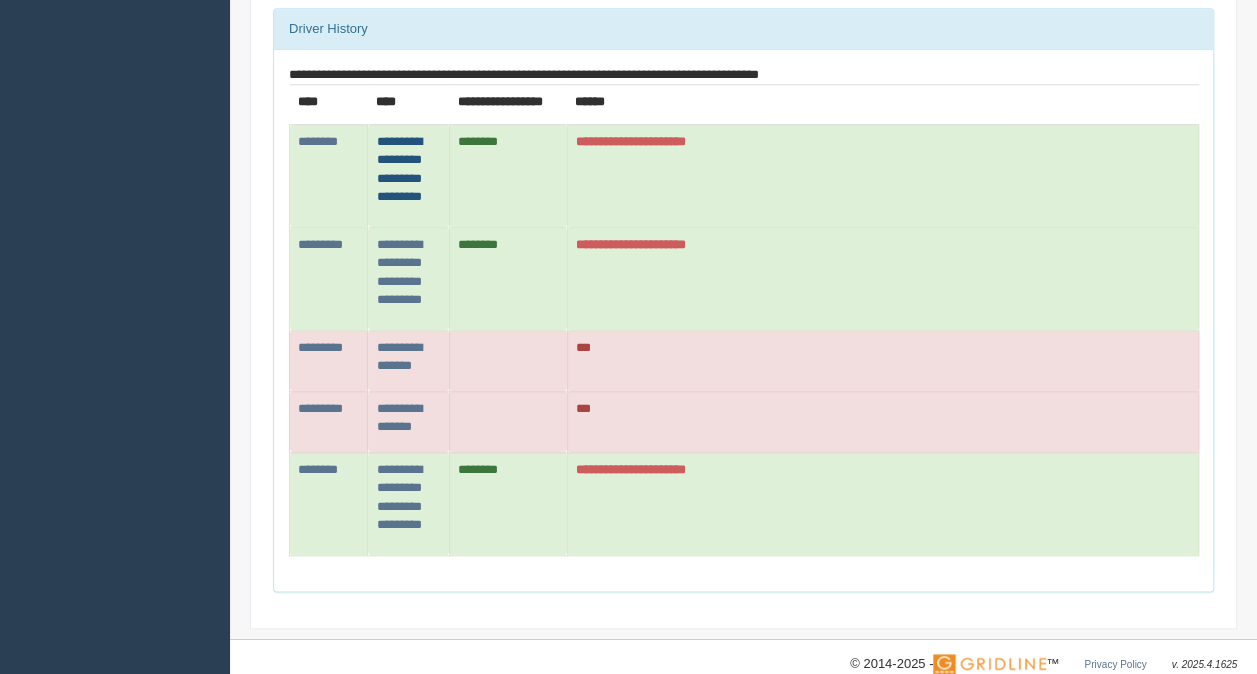 click on "**********" at bounding box center [318, 141] 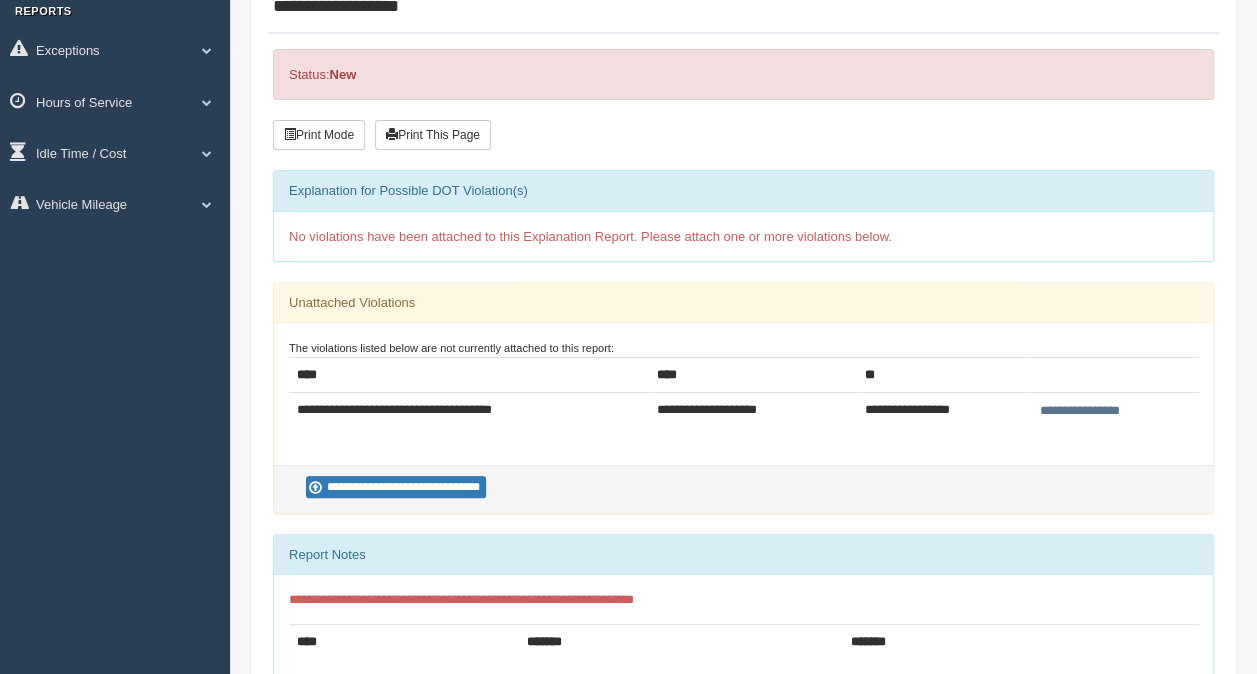 scroll, scrollTop: 200, scrollLeft: 0, axis: vertical 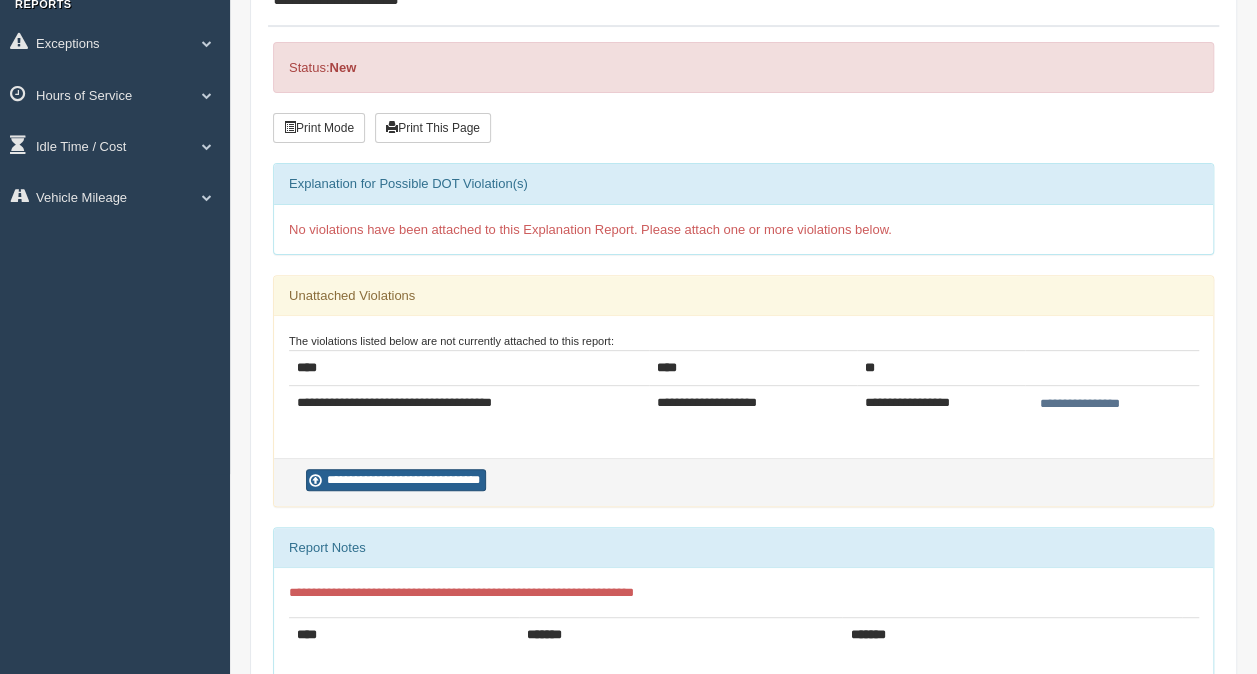 click on "**********" at bounding box center [396, 480] 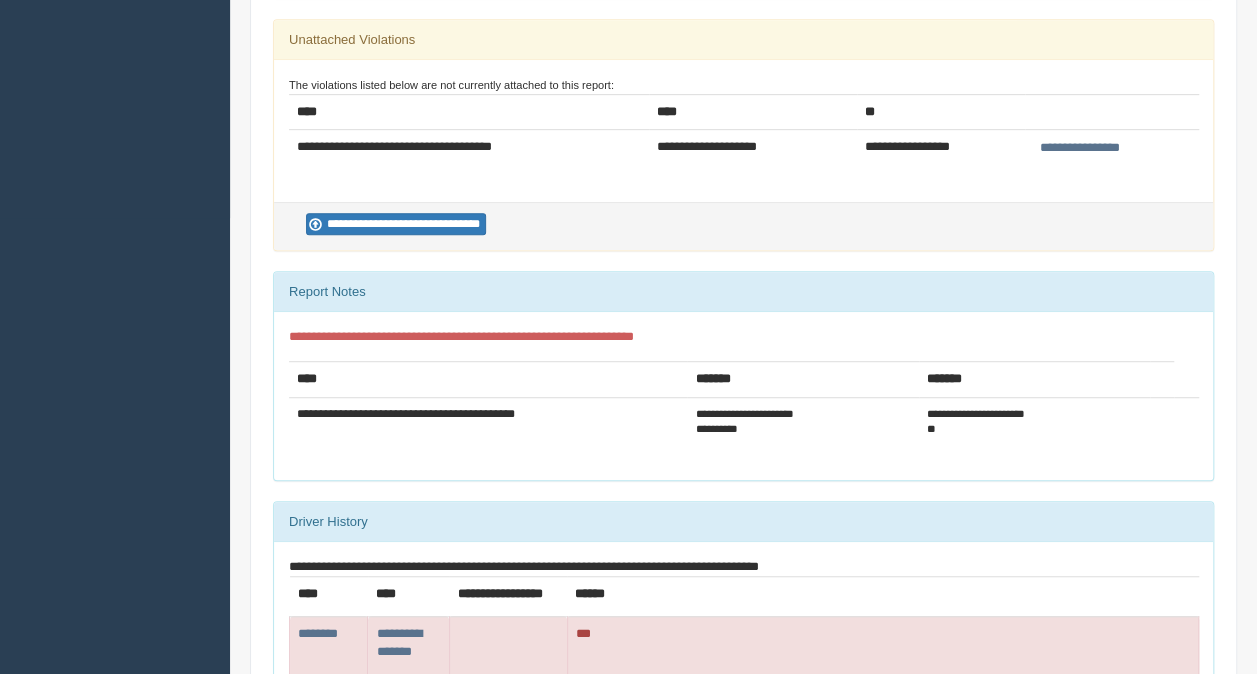scroll, scrollTop: 400, scrollLeft: 0, axis: vertical 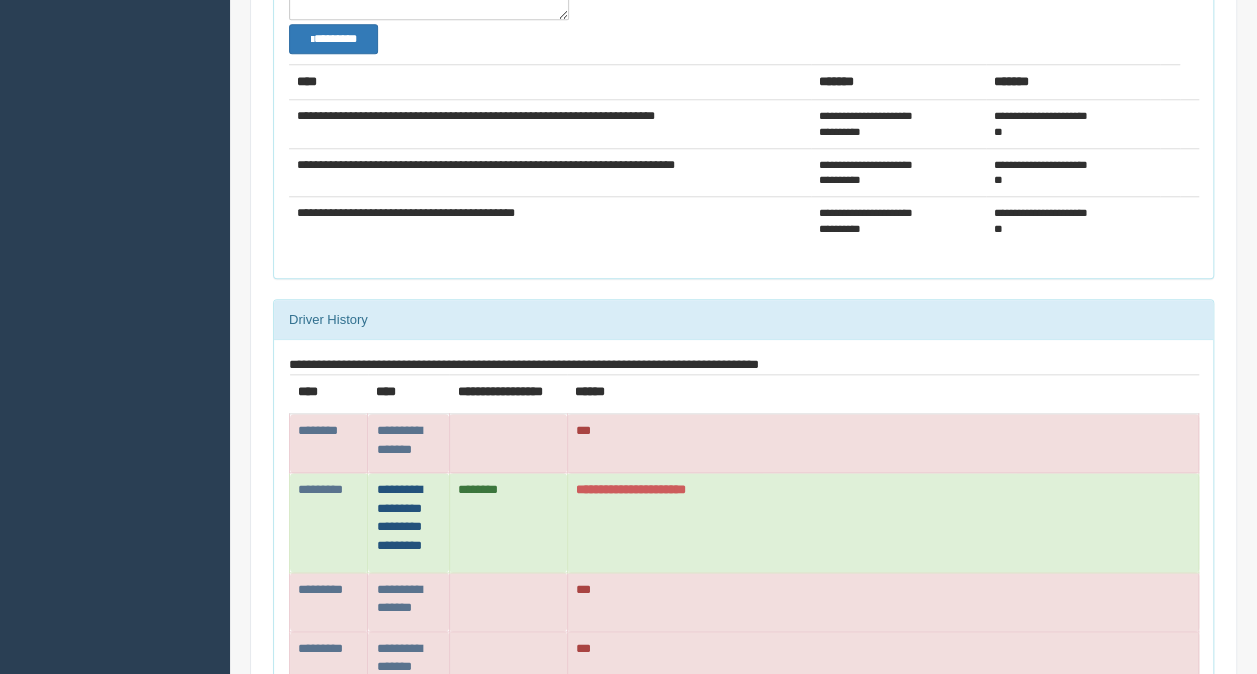 click on "**********" at bounding box center (320, 489) 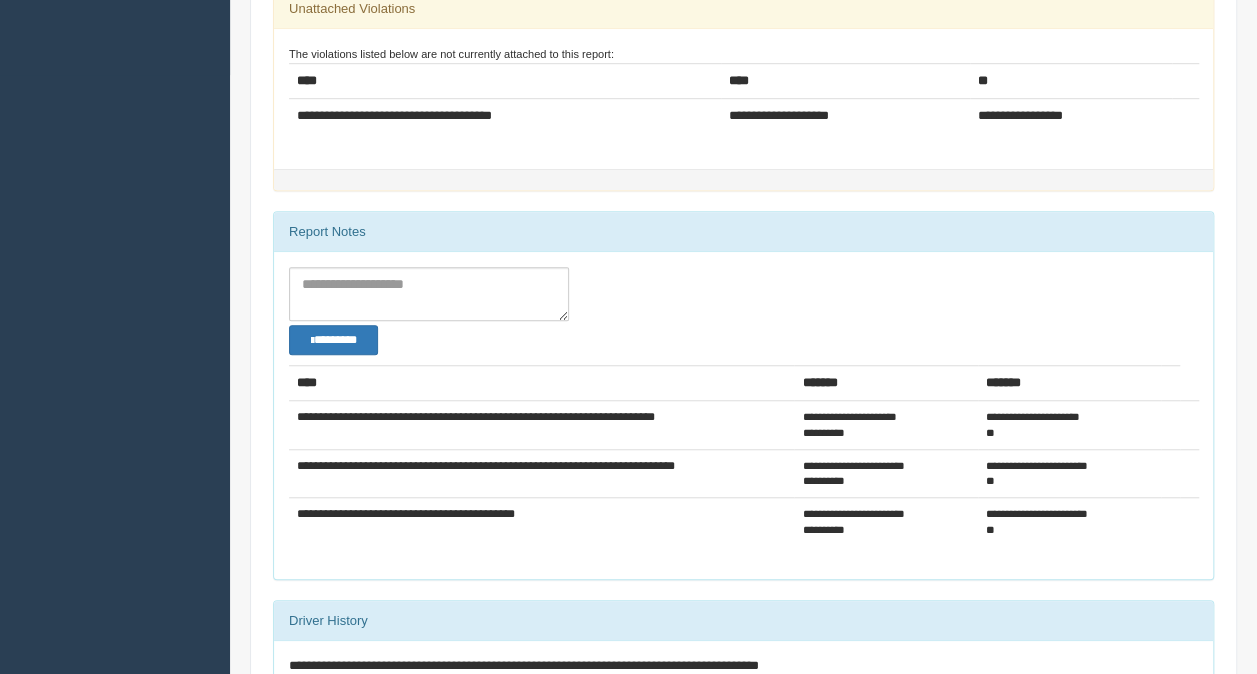 scroll, scrollTop: 600, scrollLeft: 0, axis: vertical 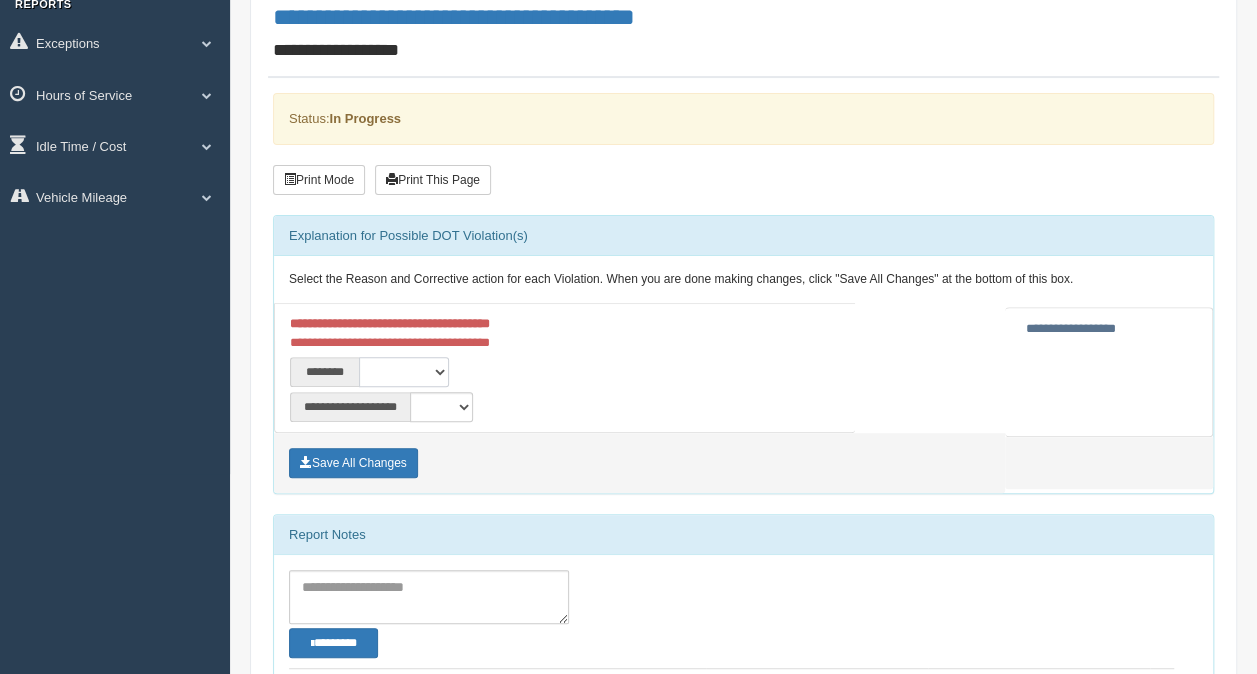 click on "**********" at bounding box center [404, 372] 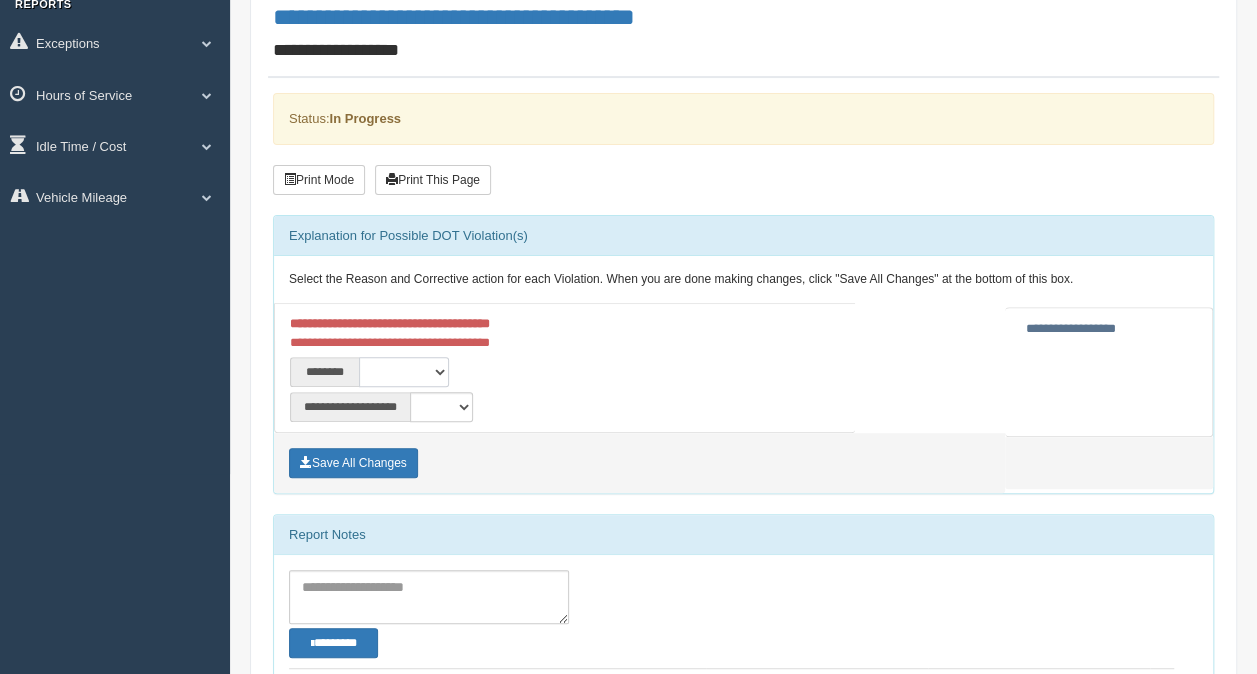 select on "***" 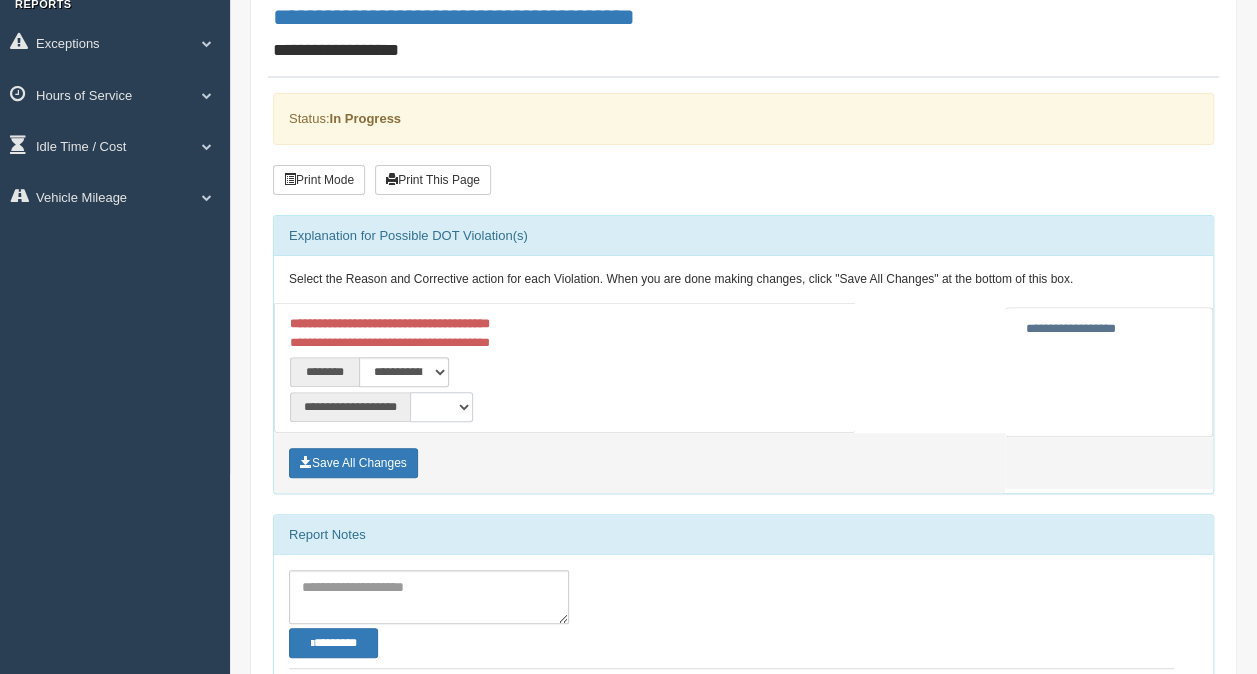 click on "**********" at bounding box center (441, 407) 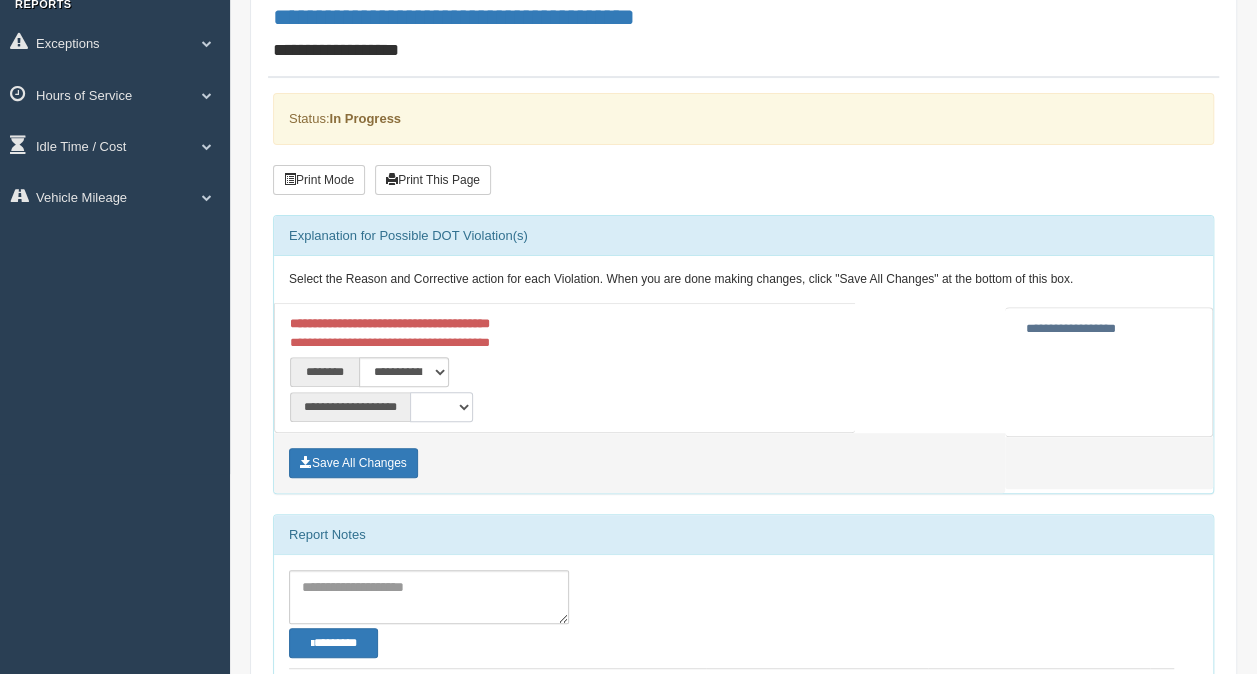 select on "*" 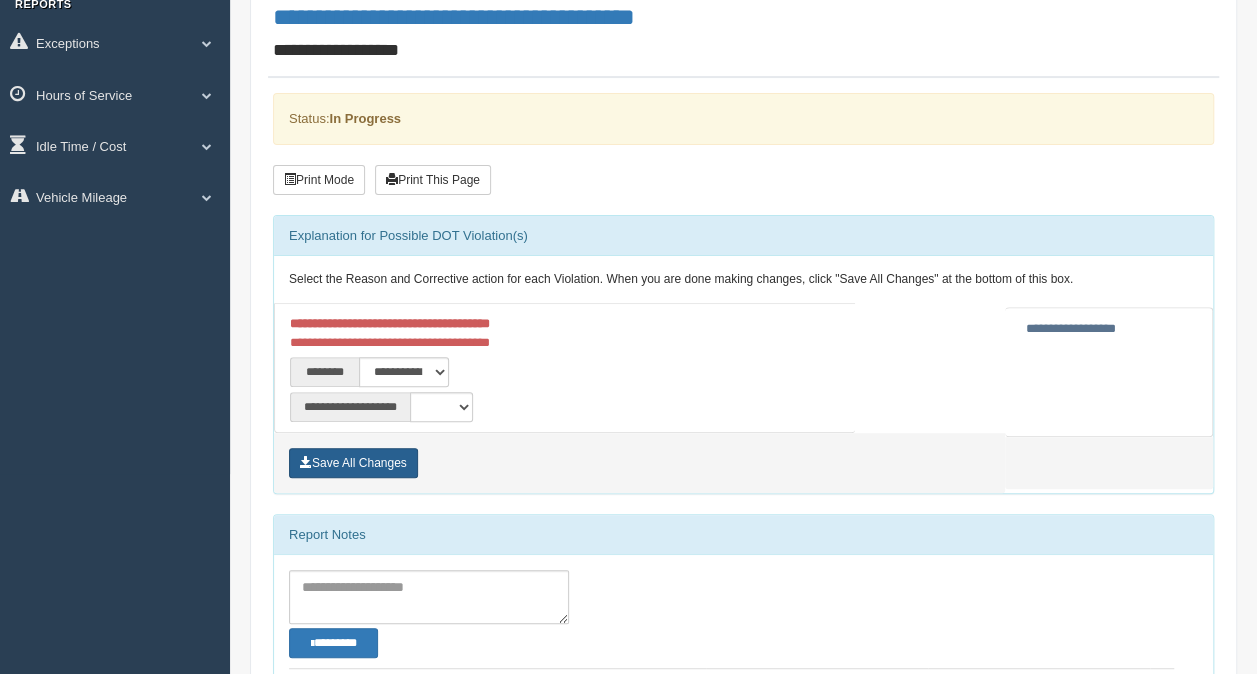 click on "Save All Changes" at bounding box center (353, 463) 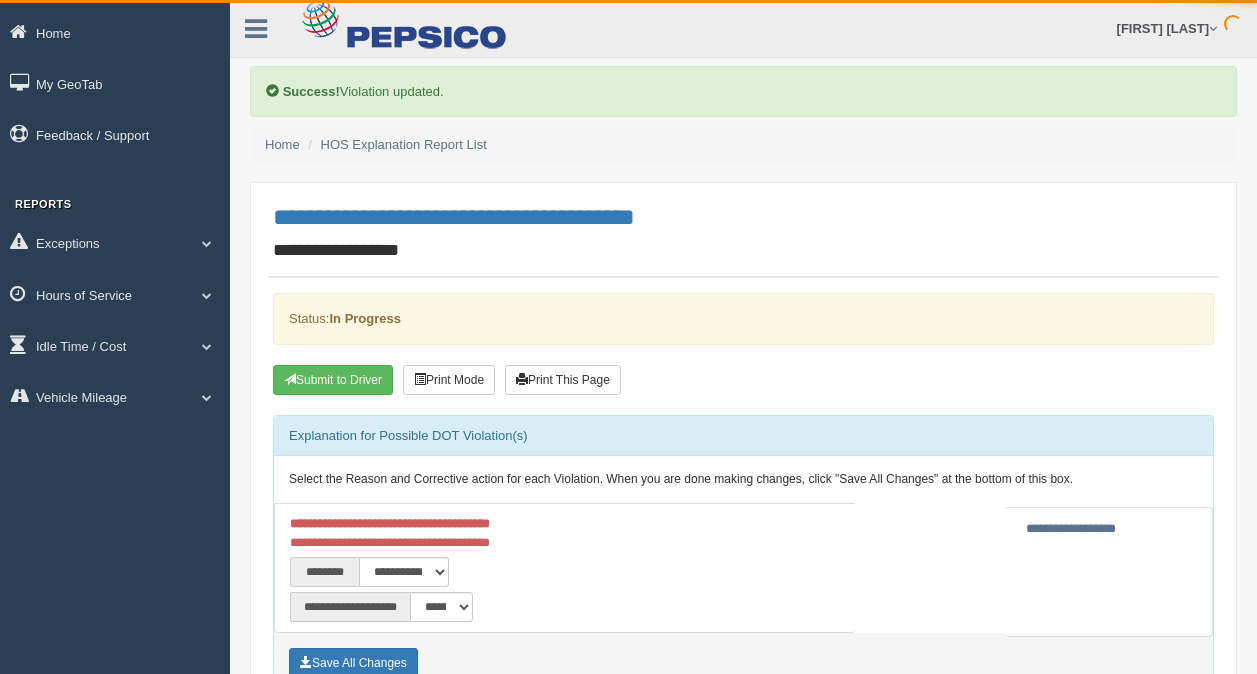 scroll, scrollTop: 0, scrollLeft: 0, axis: both 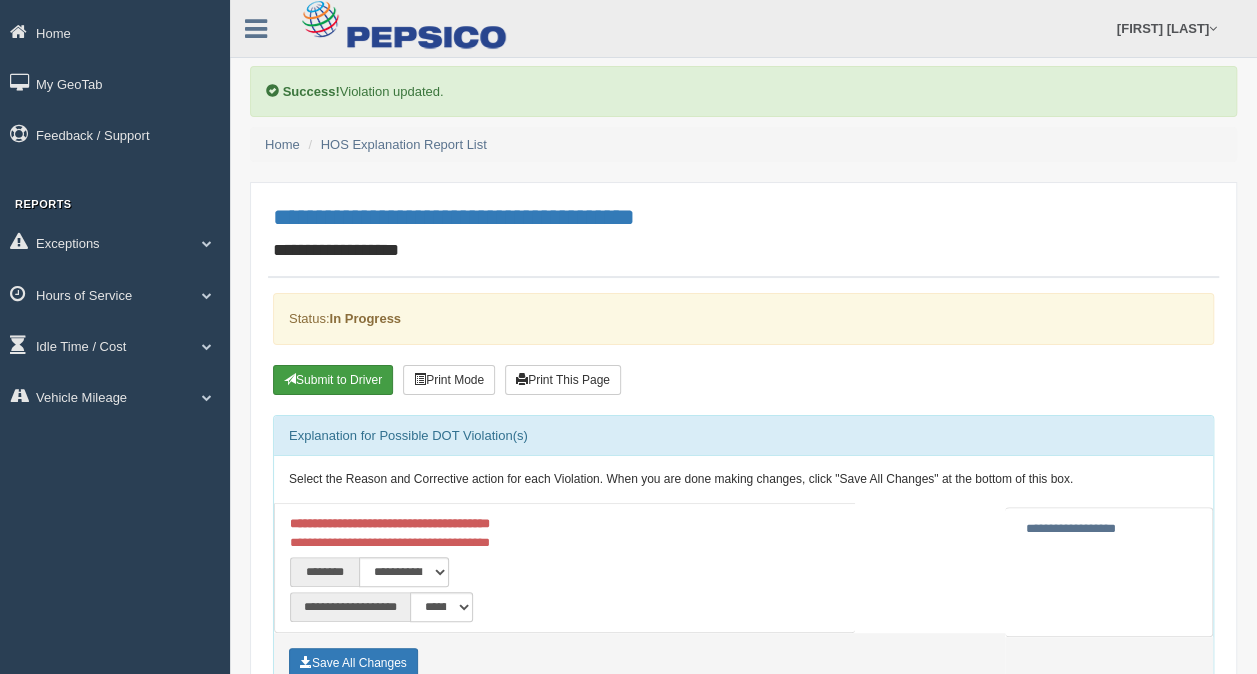 click on "Submit to Driver" at bounding box center (333, 380) 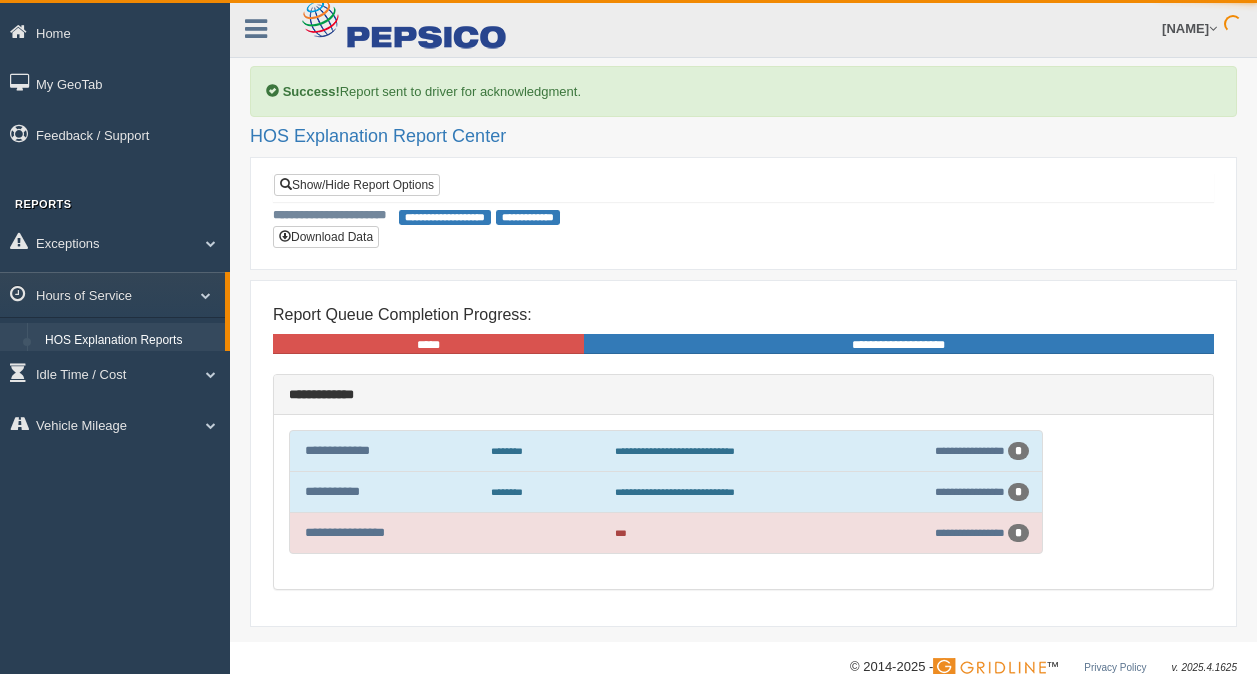 scroll, scrollTop: 0, scrollLeft: 0, axis: both 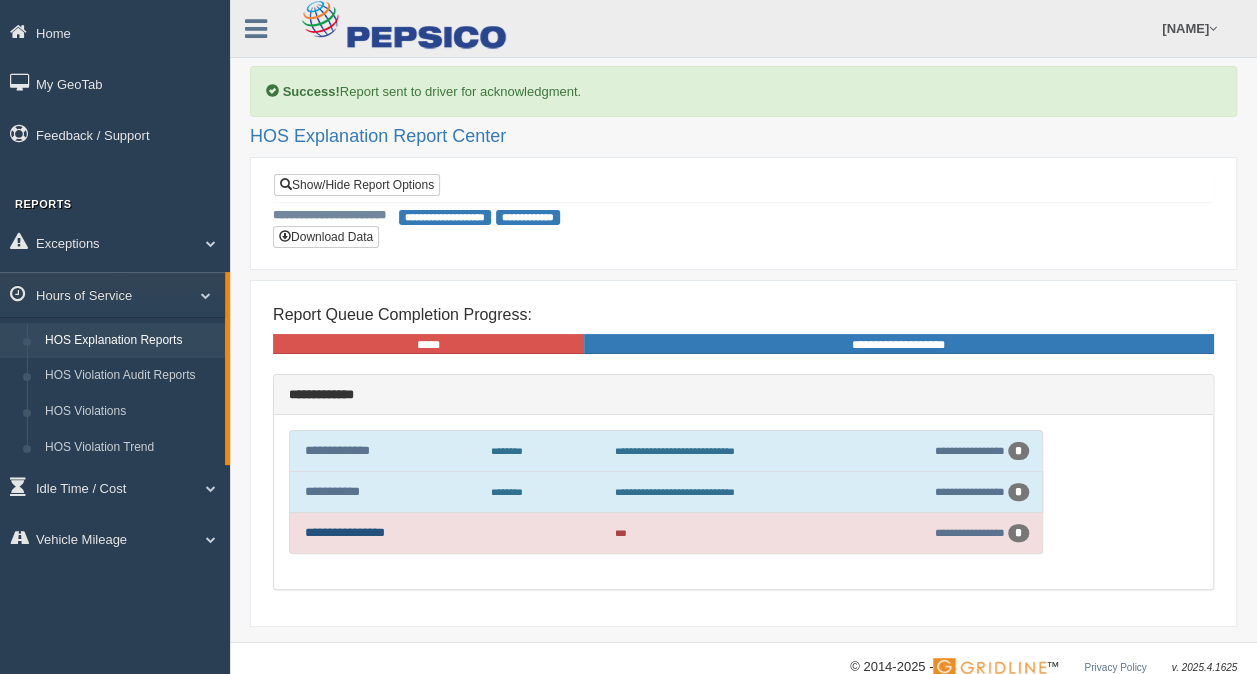 click on "**********" at bounding box center (345, 532) 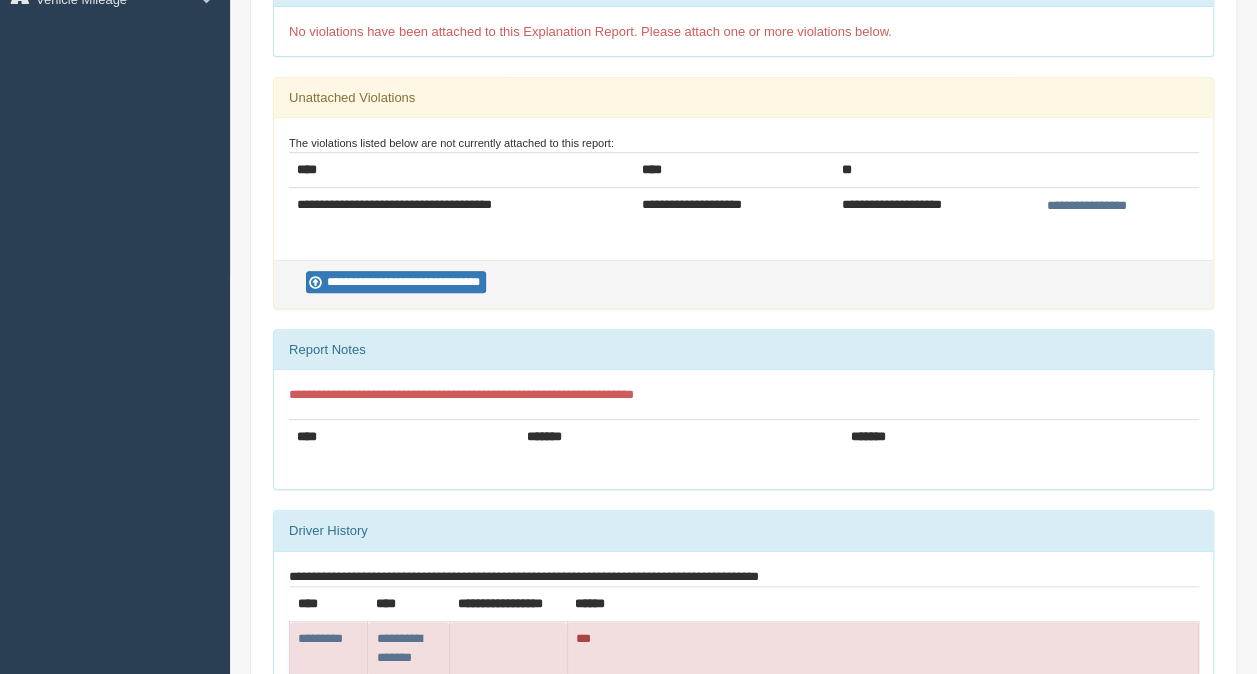 scroll, scrollTop: 400, scrollLeft: 0, axis: vertical 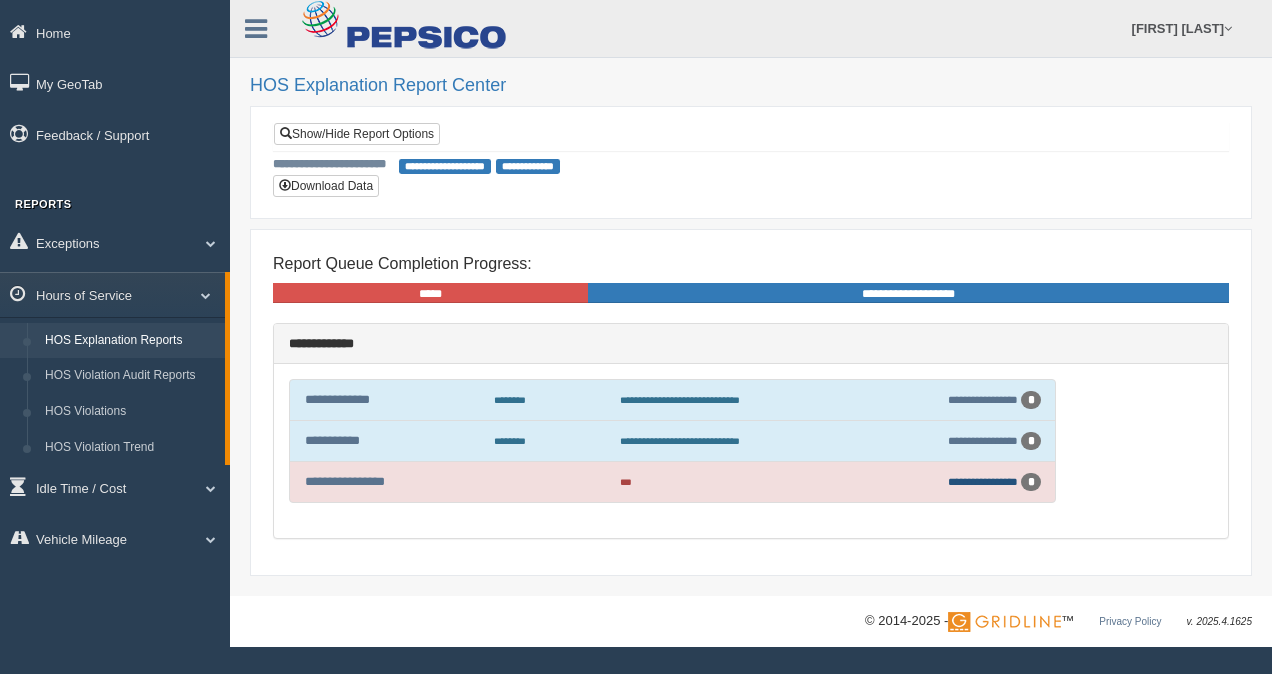 click on "**********" at bounding box center [983, 481] 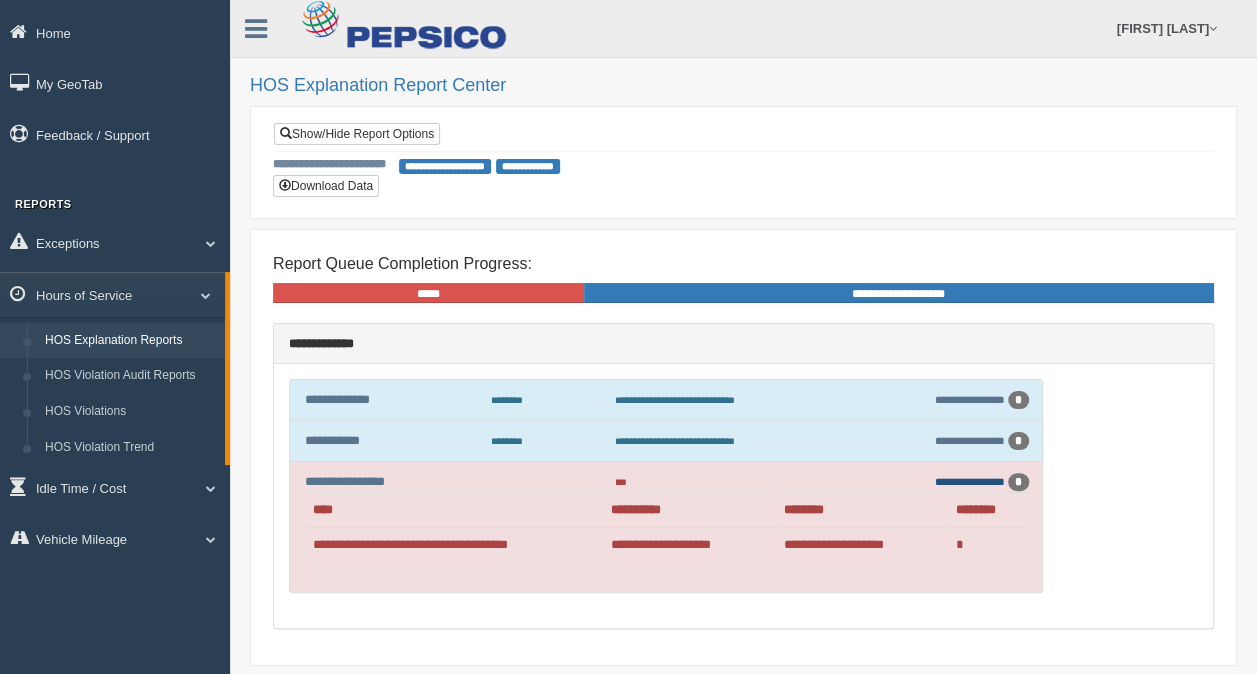 click on "**********" at bounding box center [970, 481] 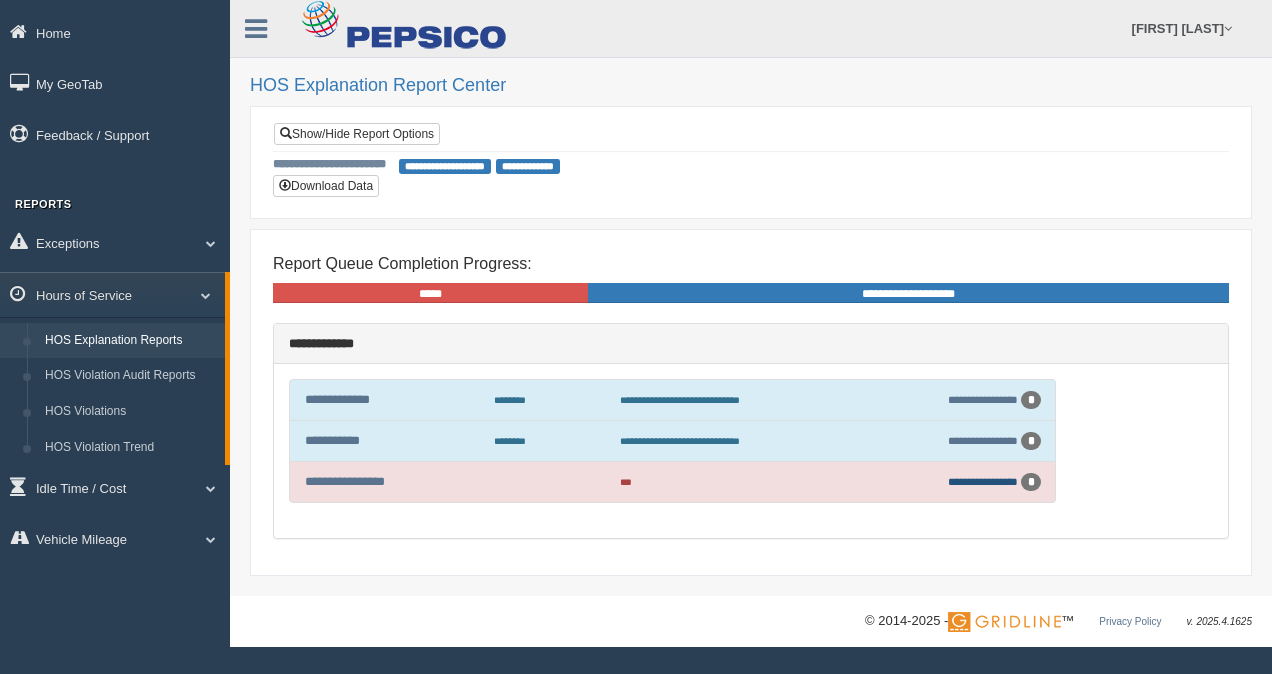 click on "**********" at bounding box center [983, 481] 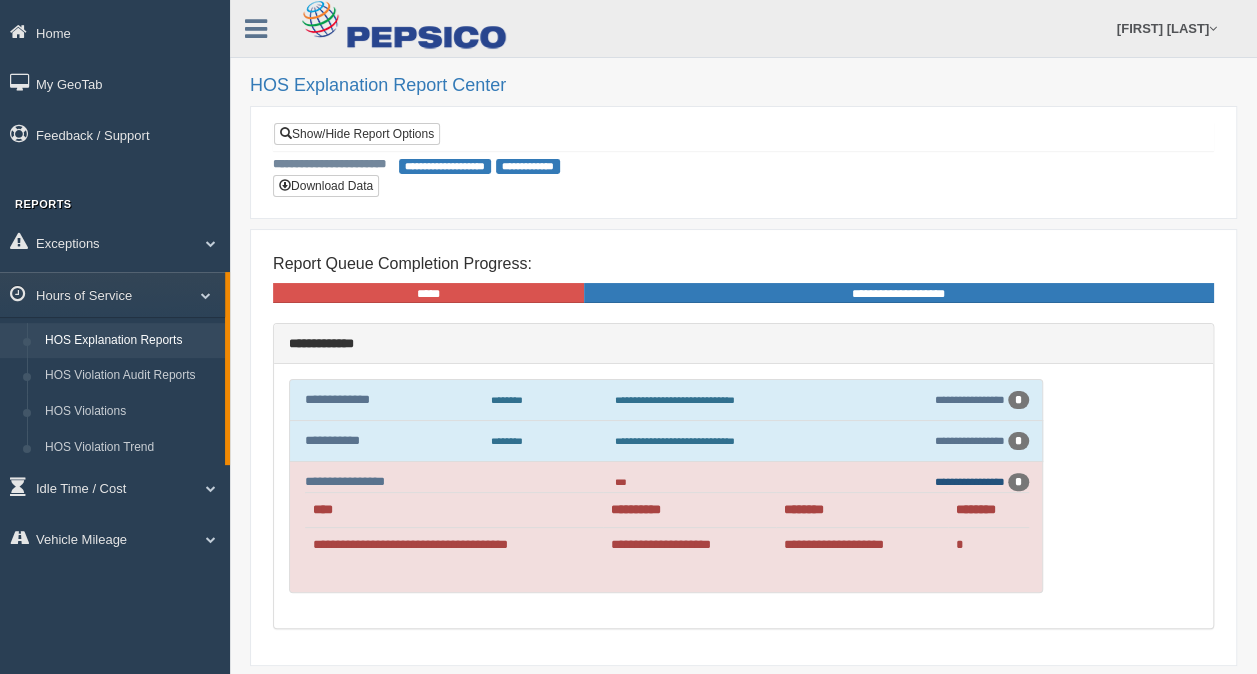 click on "**********" at bounding box center [970, 481] 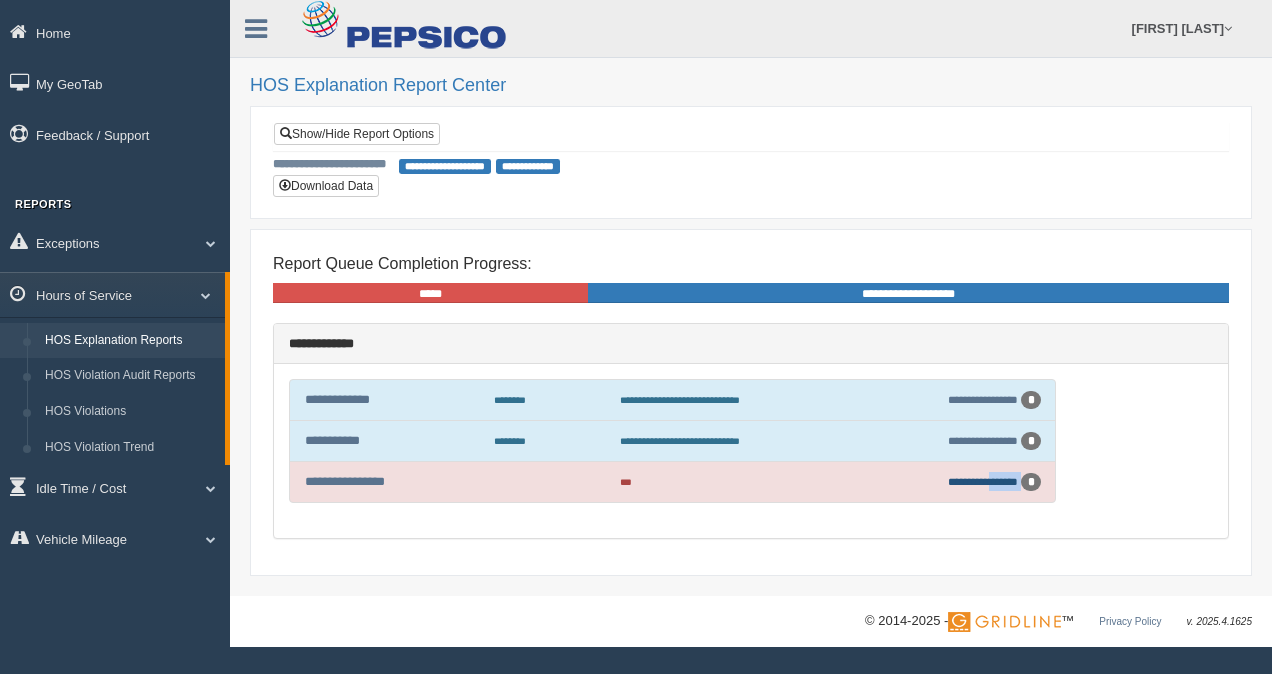 click on "**********" at bounding box center (983, 481) 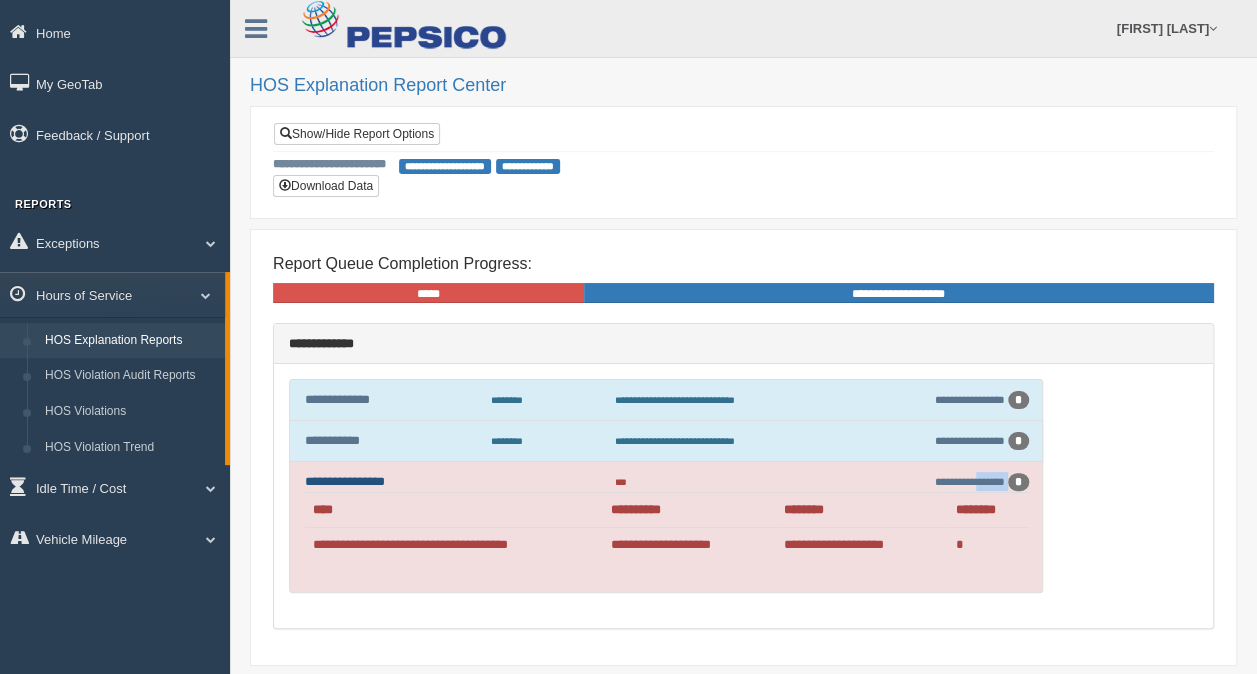 click on "**********" at bounding box center [345, 481] 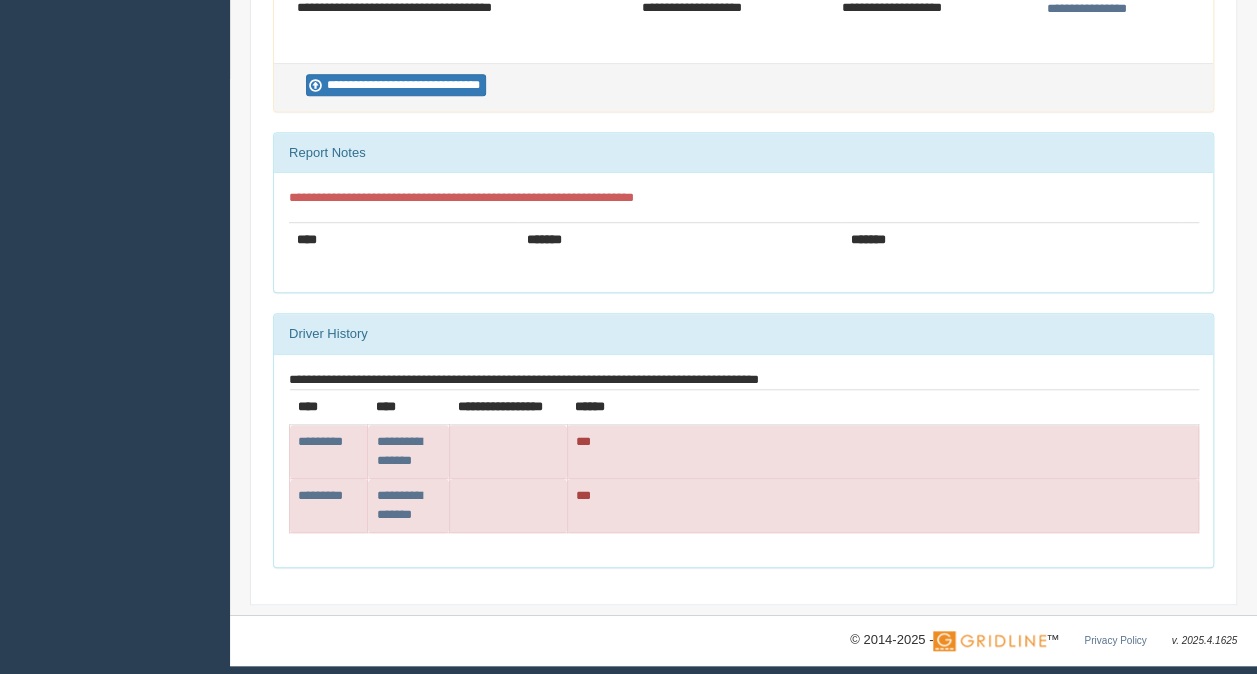 scroll, scrollTop: 598, scrollLeft: 0, axis: vertical 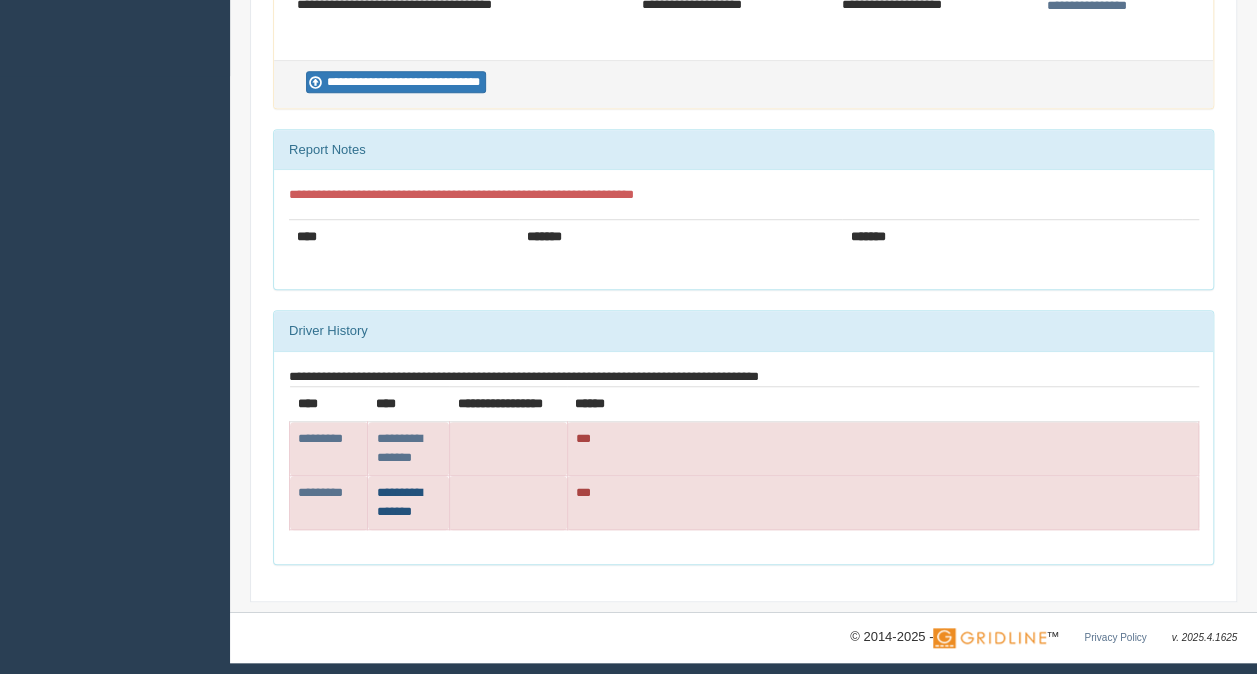 click on "**********" at bounding box center [320, 492] 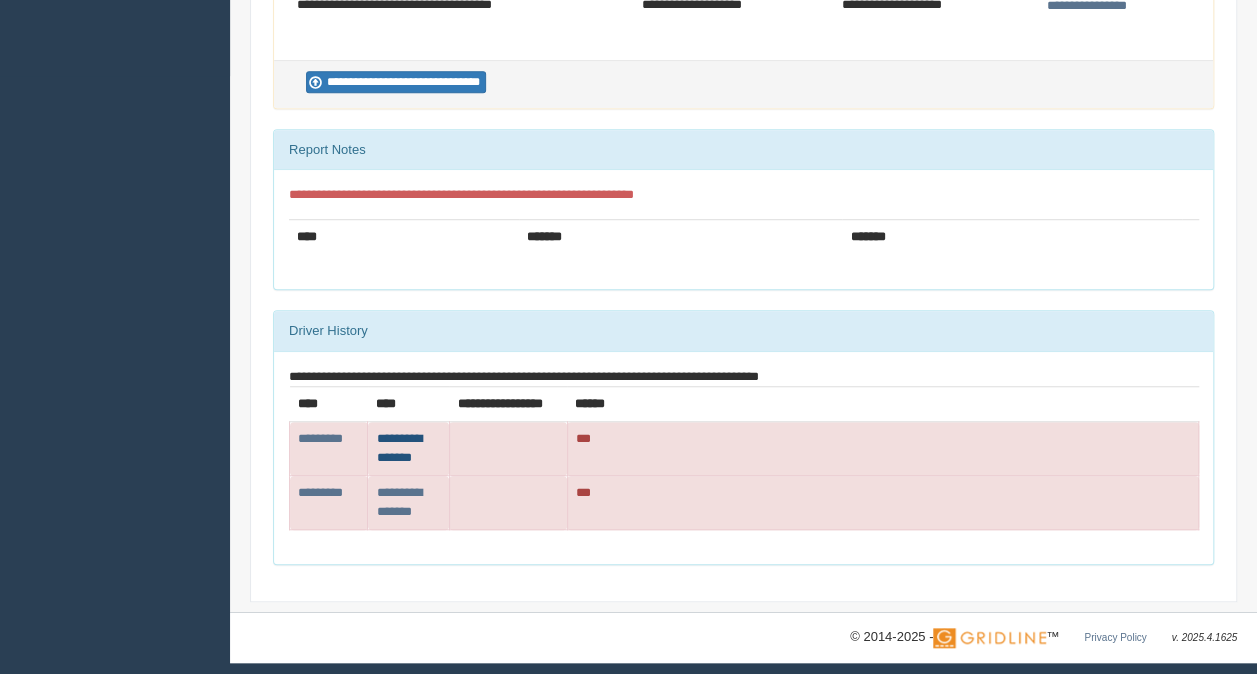 click on "**********" at bounding box center (320, 438) 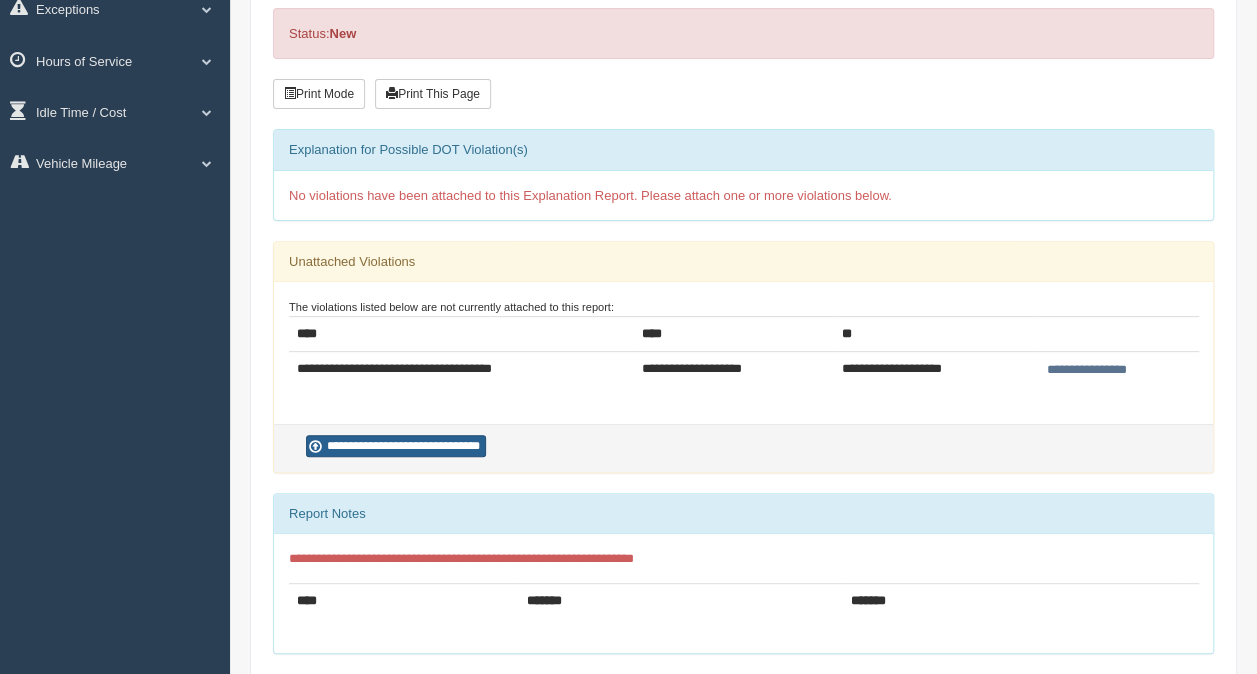 scroll, scrollTop: 198, scrollLeft: 0, axis: vertical 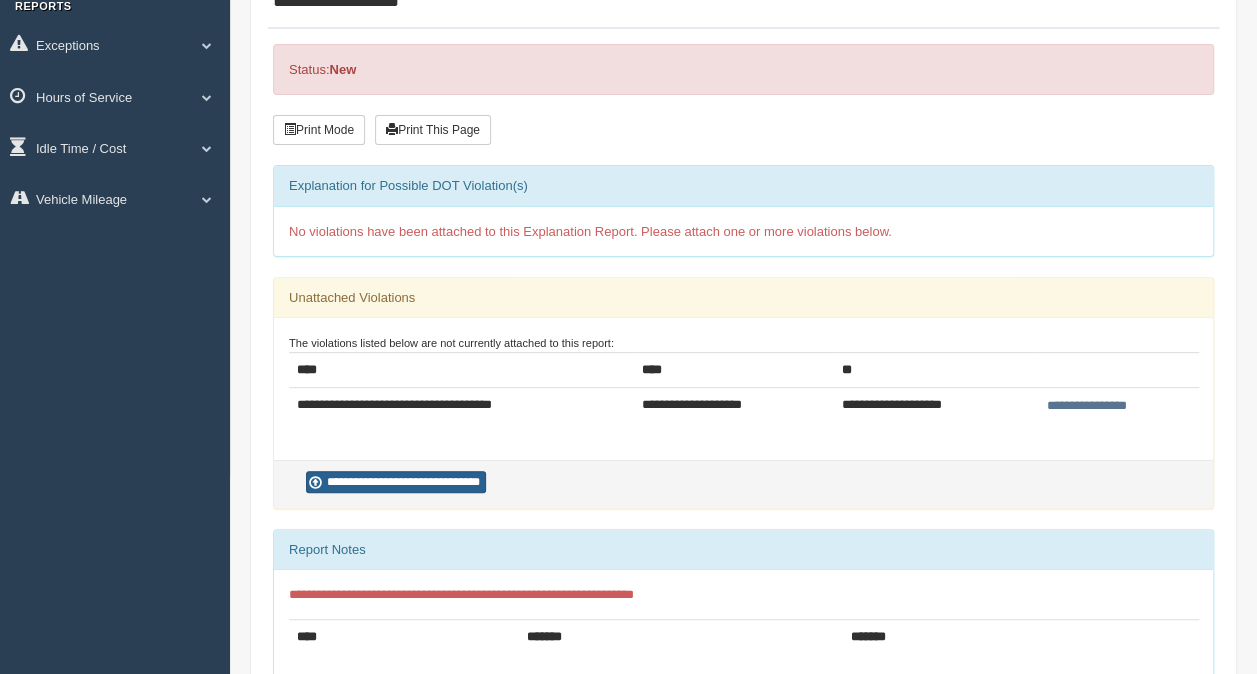 click on "**********" at bounding box center (396, 482) 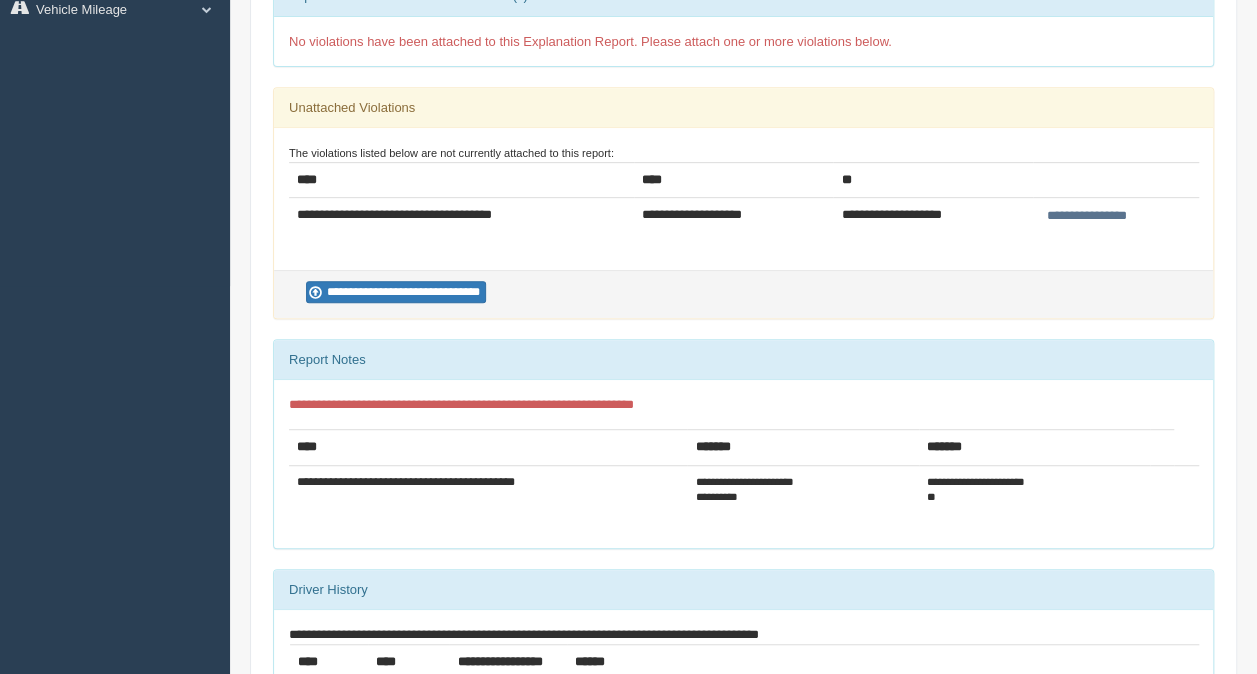 scroll, scrollTop: 400, scrollLeft: 0, axis: vertical 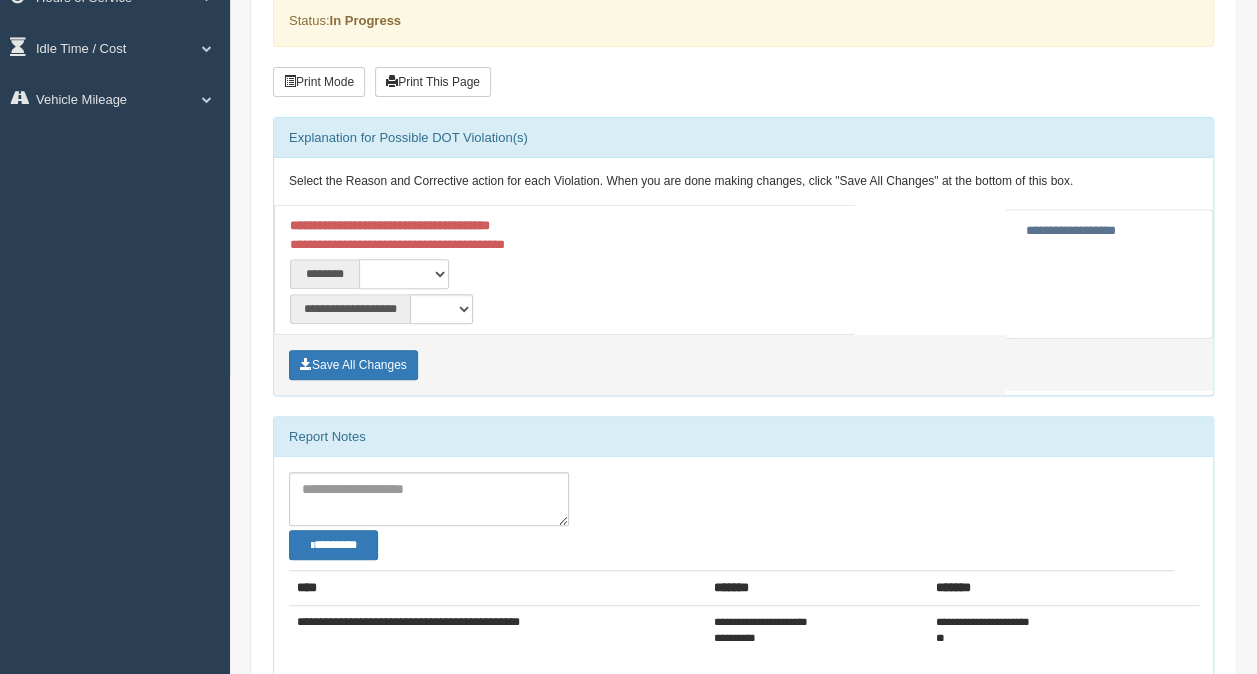 click on "**********" at bounding box center [404, 274] 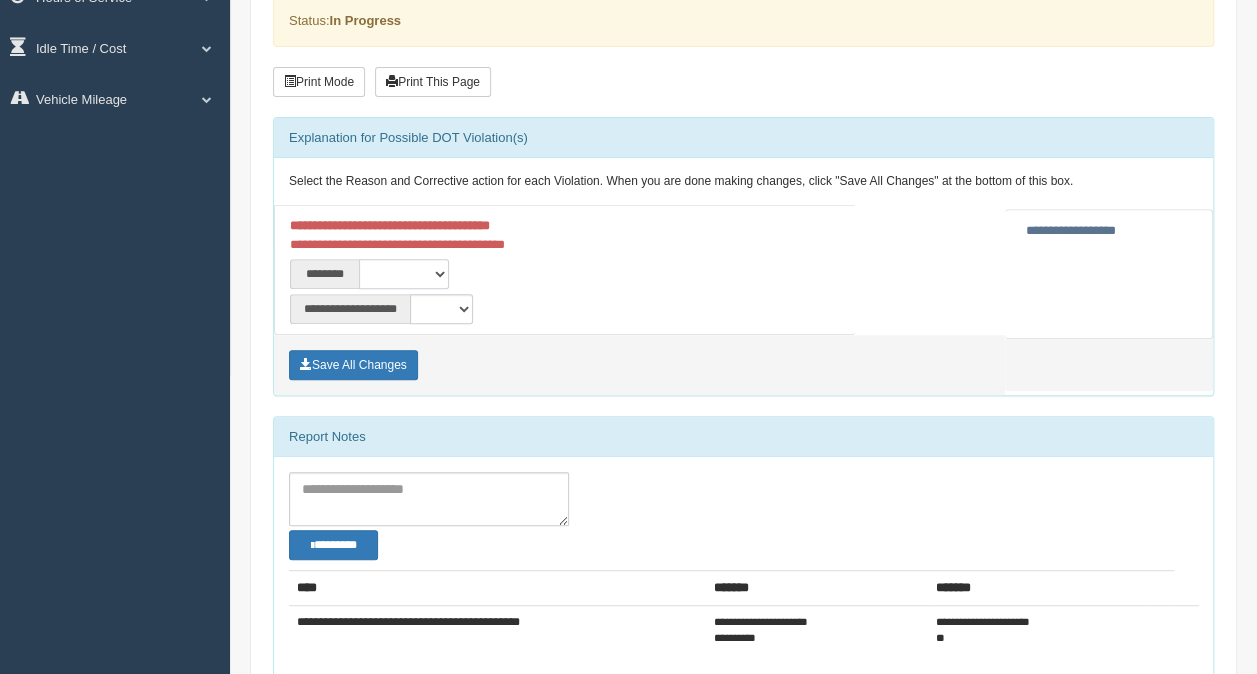select on "***" 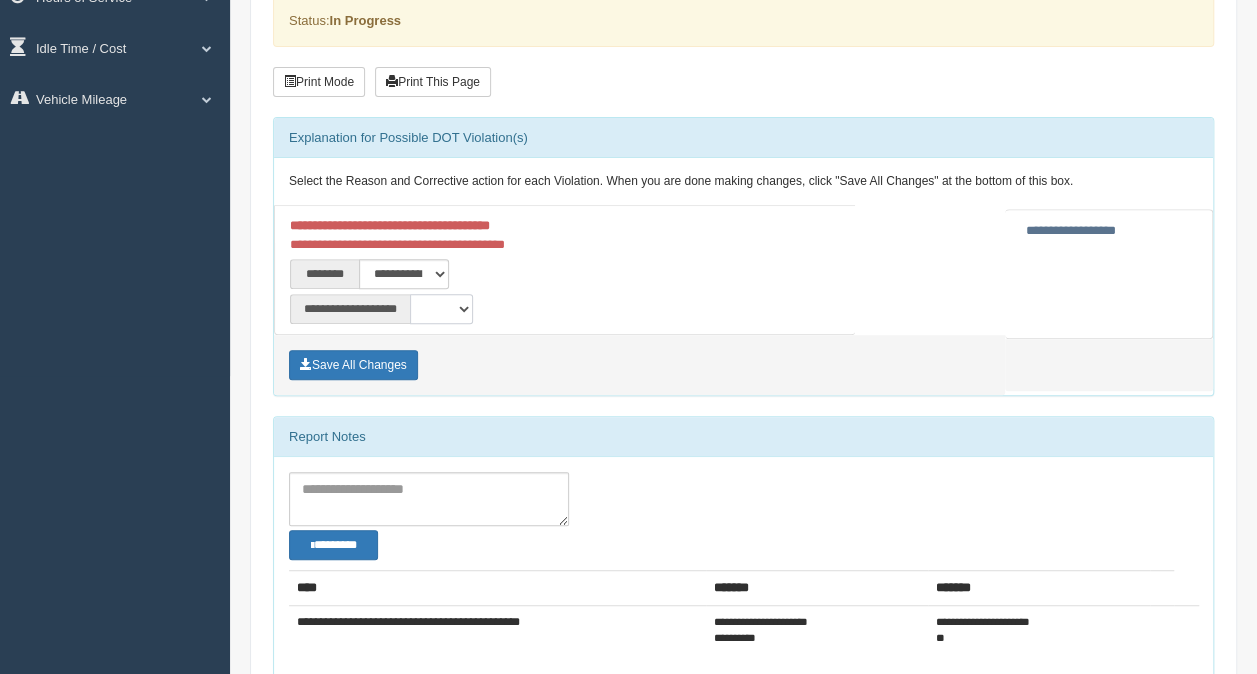 click on "**********" at bounding box center [441, 309] 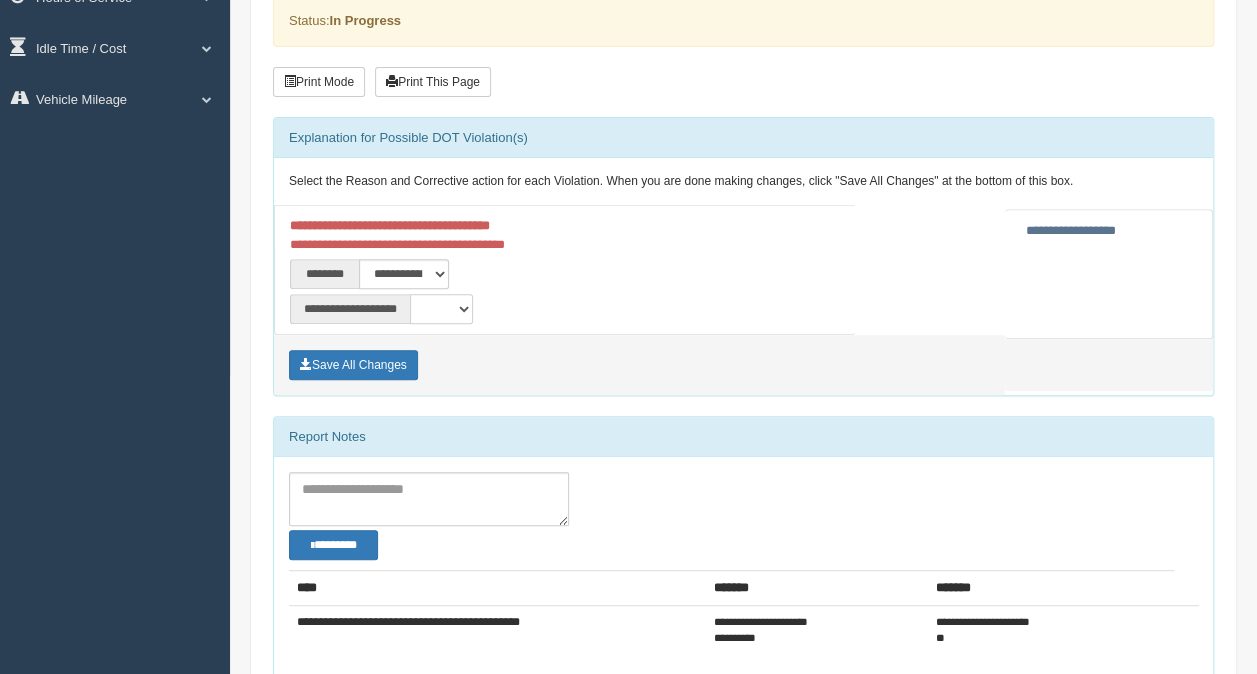 select on "*" 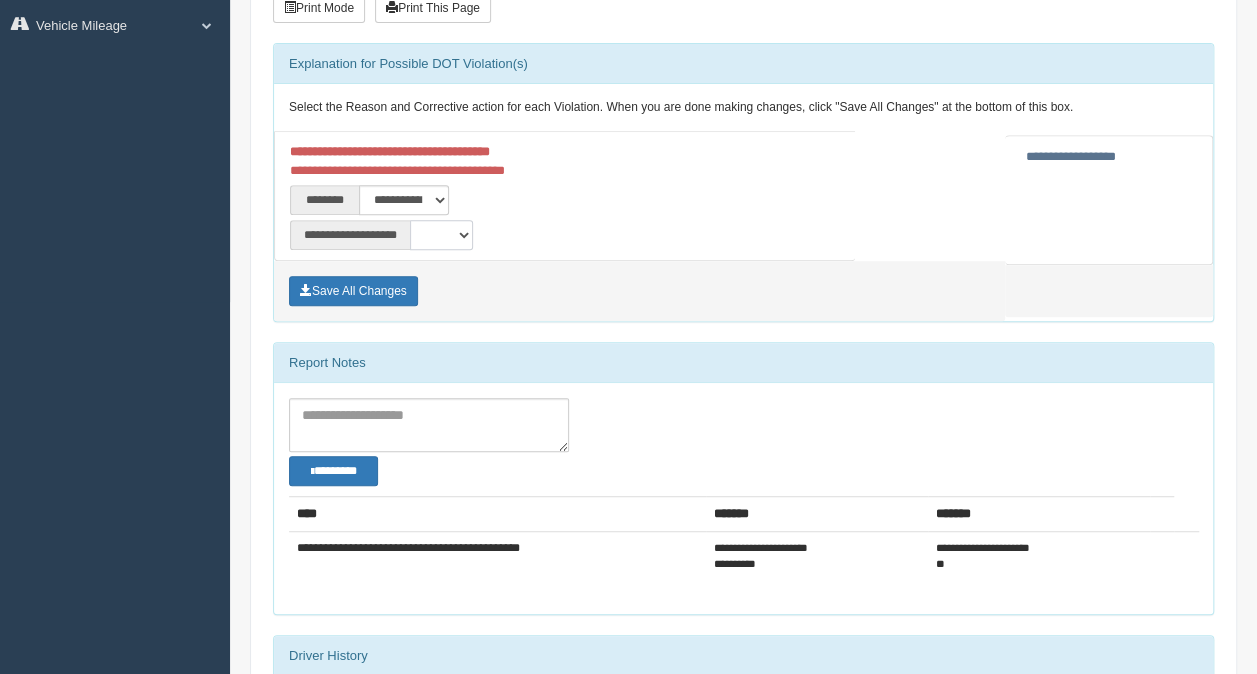 scroll, scrollTop: 398, scrollLeft: 0, axis: vertical 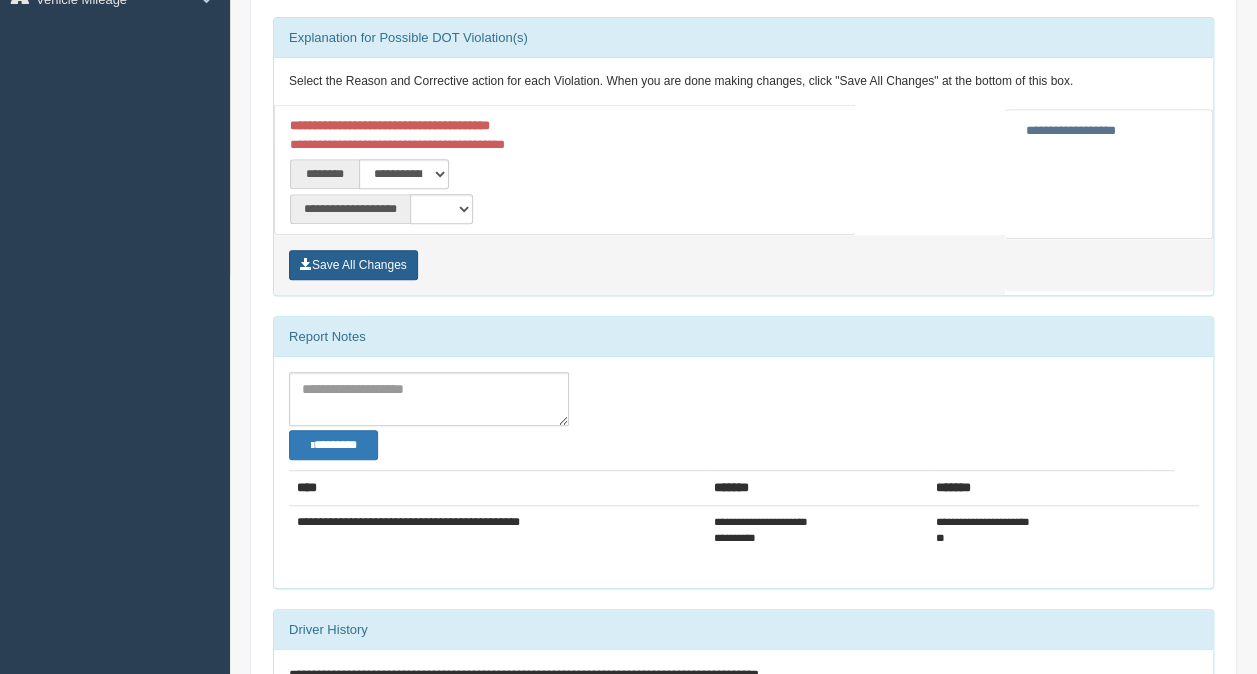 click on "Save All Changes" at bounding box center (353, 265) 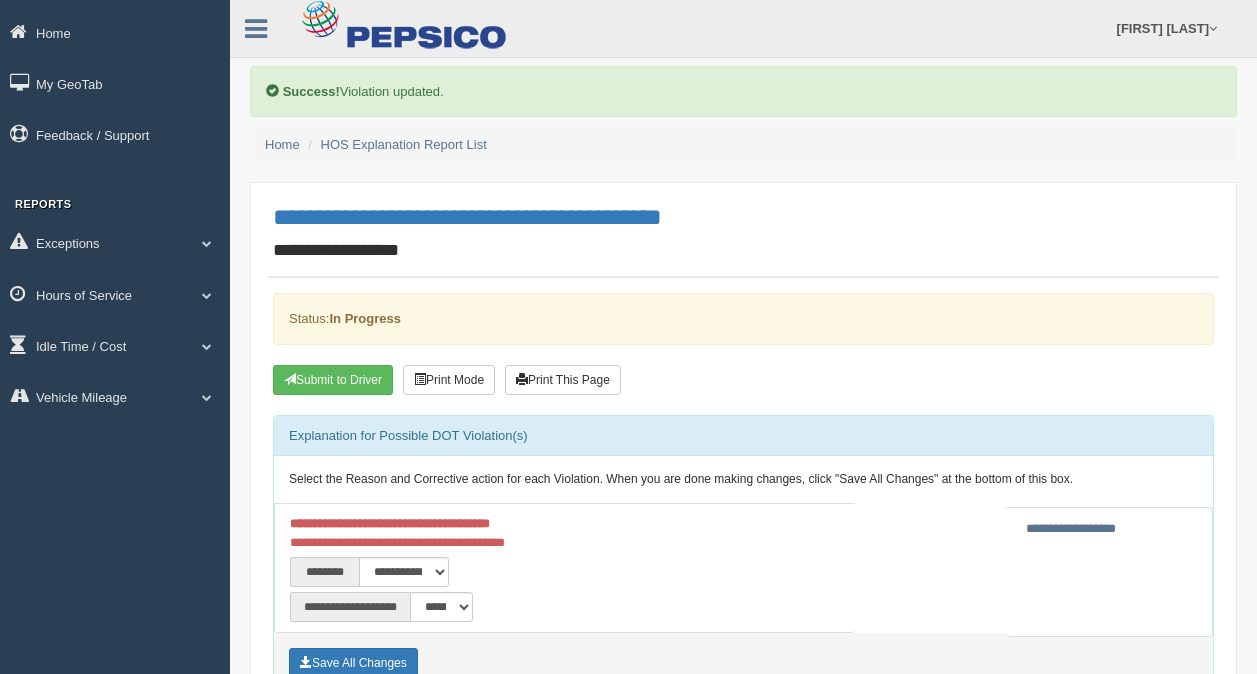scroll, scrollTop: 0, scrollLeft: 0, axis: both 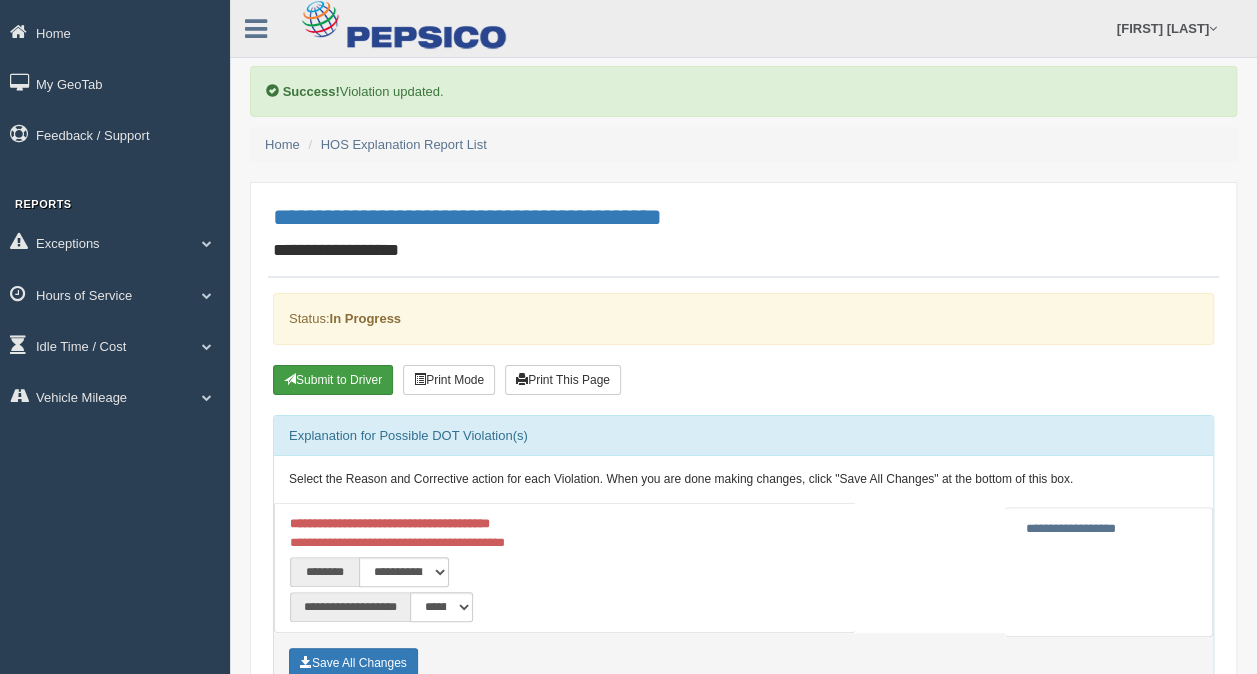 click on "Submit to Driver" at bounding box center [333, 380] 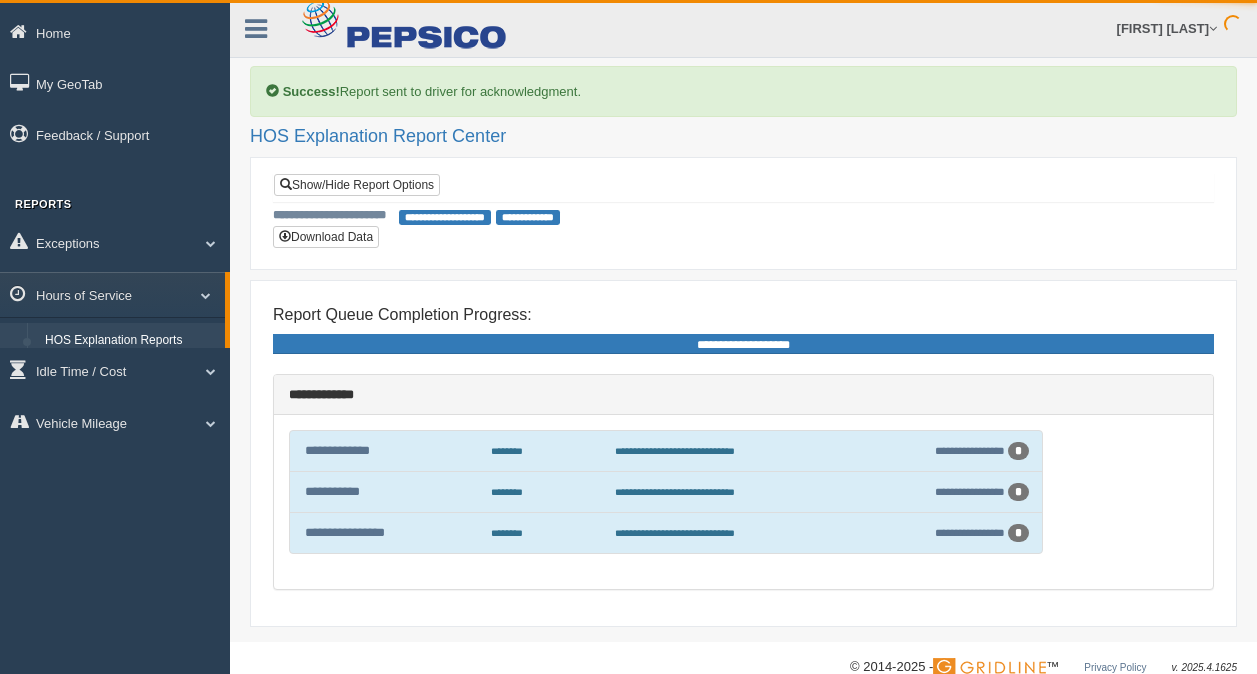 scroll, scrollTop: 0, scrollLeft: 0, axis: both 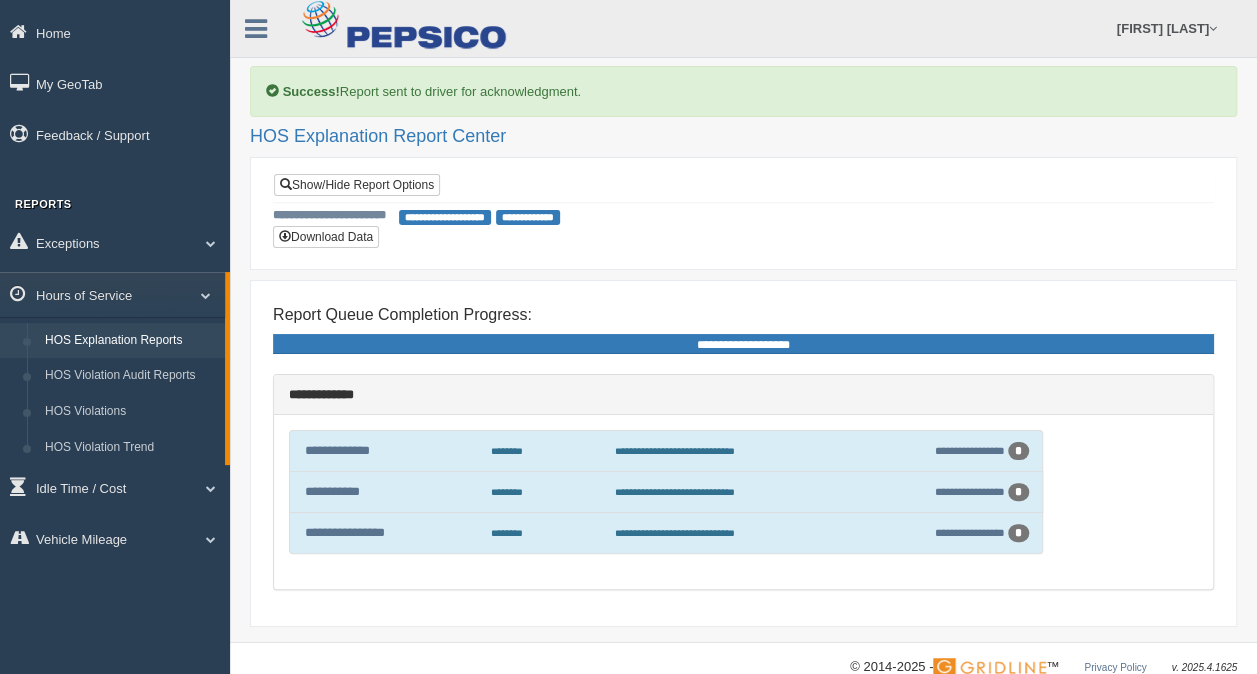 drag, startPoint x: 1103, startPoint y: 300, endPoint x: 672, endPoint y: 279, distance: 431.5113 